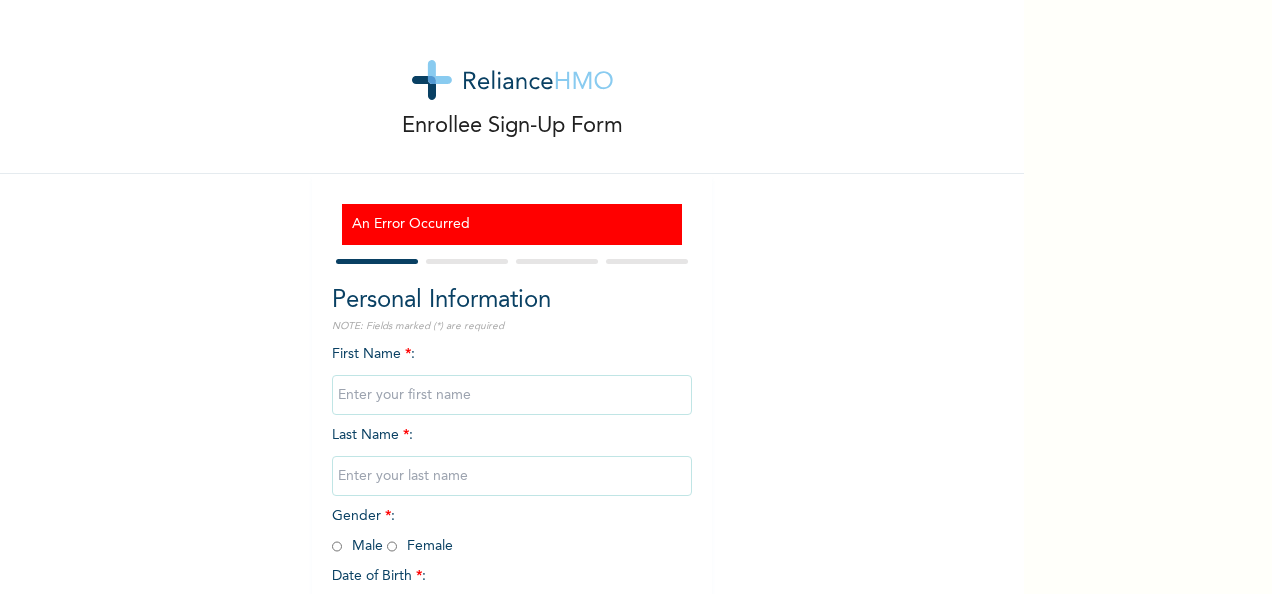 scroll, scrollTop: 0, scrollLeft: 0, axis: both 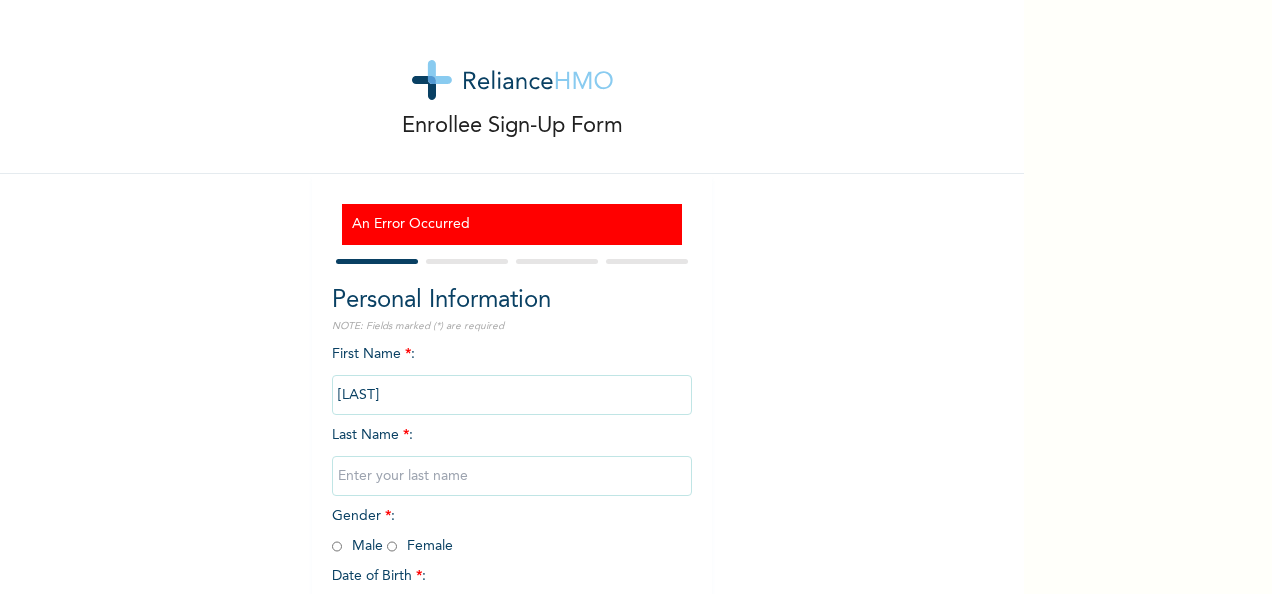 type on "Ezewu" 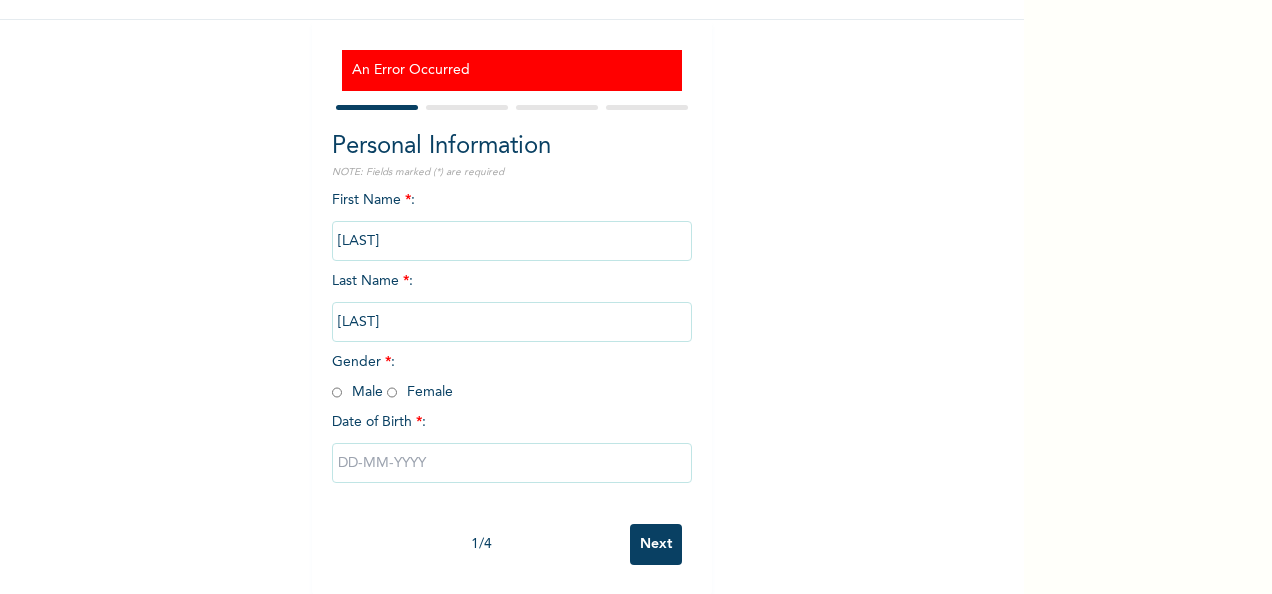 scroll, scrollTop: 172, scrollLeft: 0, axis: vertical 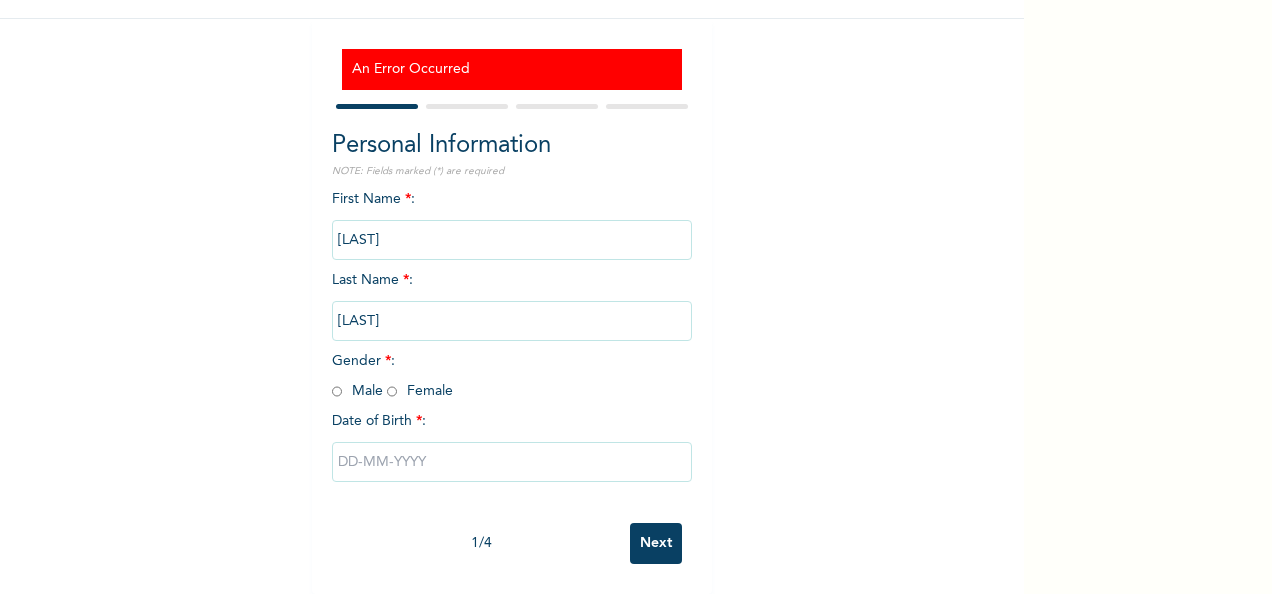 click at bounding box center [392, 391] 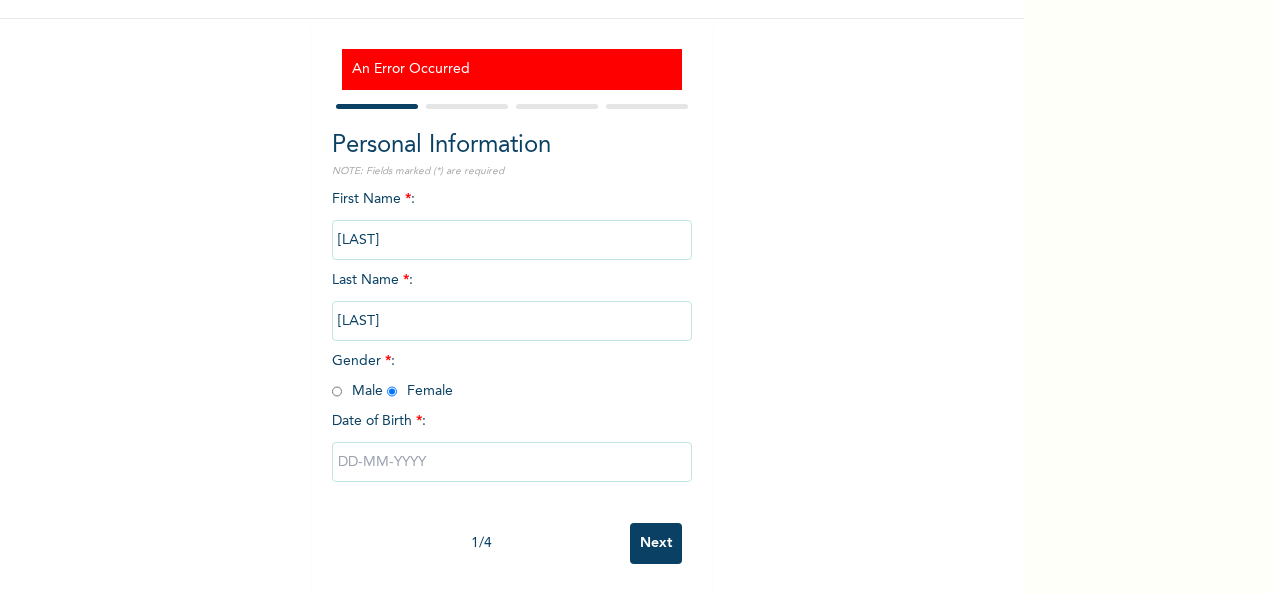 click at bounding box center [512, 462] 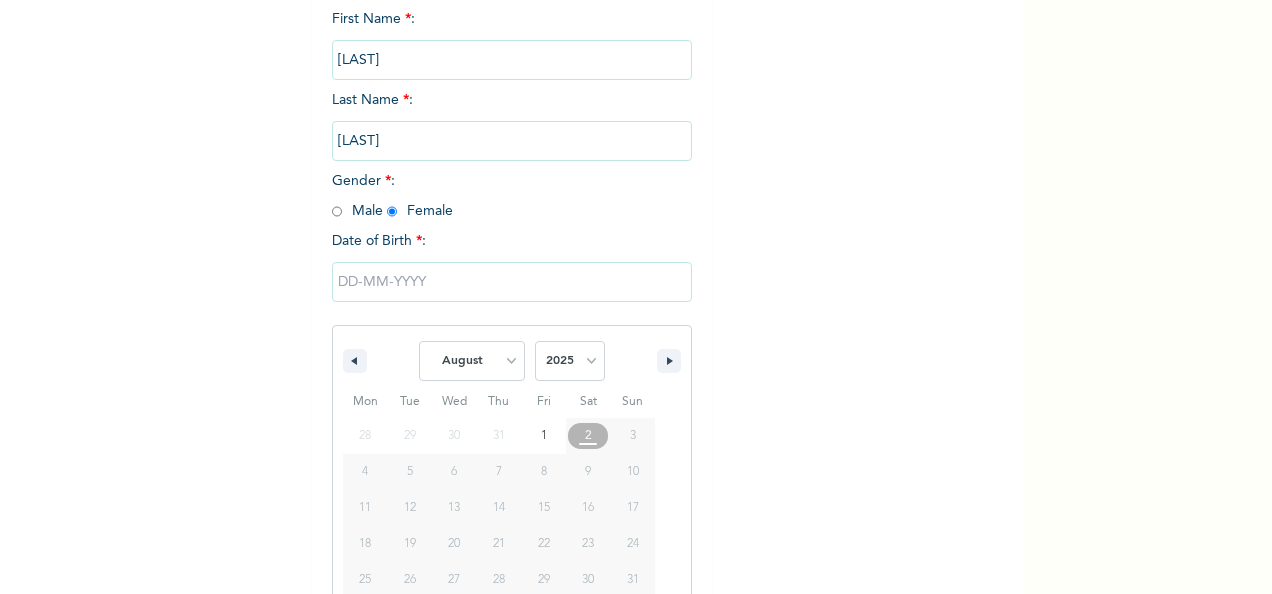 scroll, scrollTop: 378, scrollLeft: 0, axis: vertical 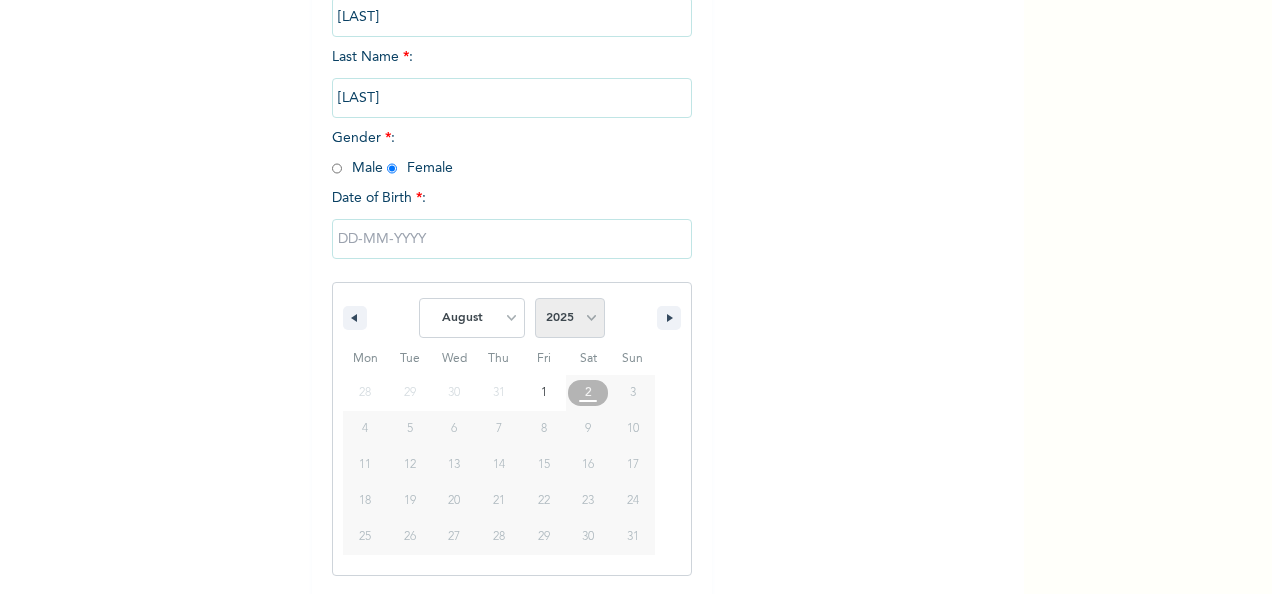 click on "2025 2024 2023 2022 2021 2020 2019 2018 2017 2016 2015 2014 2013 2012 2011 2010 2009 2008 2007 2006 2005 2004 2003 2002 2001 2000 1999 1998 1997 1996 1995 1994 1993 1992 1991 1990 1989 1988 1987 1986 1985 1984 1983 1982 1981 1980 1979 1978 1977 1976 1975 1974 1973 1972 1971 1970 1969 1968 1967 1966 1965 1964 1963 1962 1961 1960 1959 1958 1957 1956 1955 1954 1953 1952 1951 1950 1949 1948 1947 1946 1945 1944 1943 1942 1941 1940 1939 1938 1937 1936 1935 1934 1933 1932 1931 1930 1929 1928 1927 1926 1925 1924 1923 1922 1921 1920 1919 1918 1917 1916 1915 1914 1913 1912 1911 1910 1909 1908 1907 1906 1905" at bounding box center (570, 318) 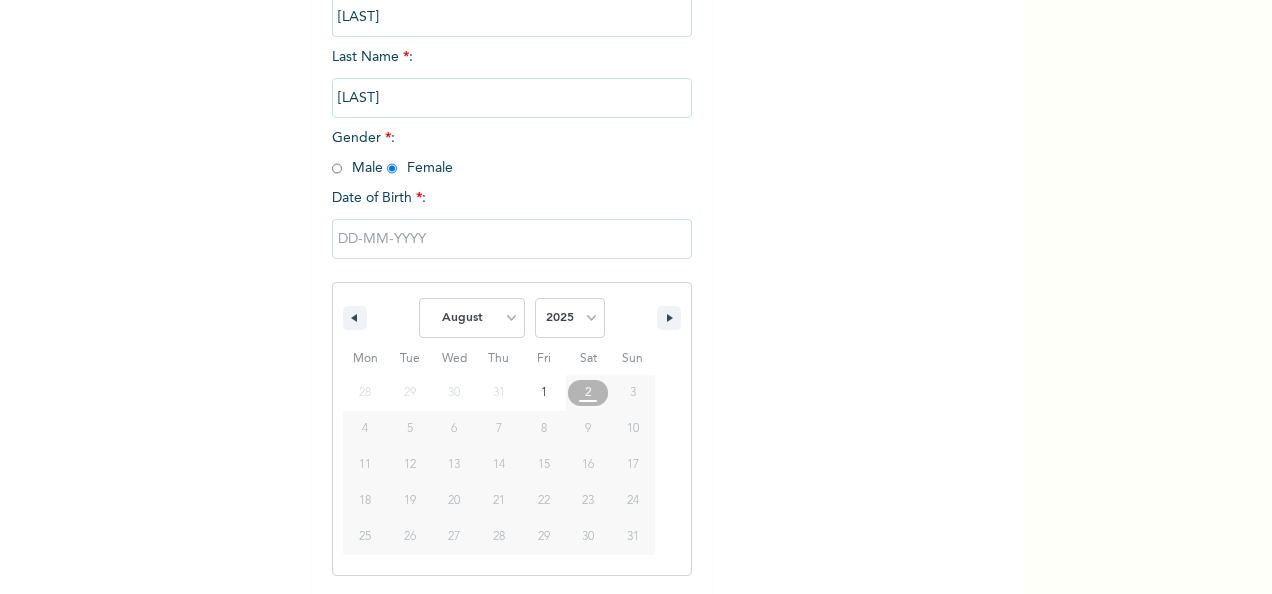 select on "2017" 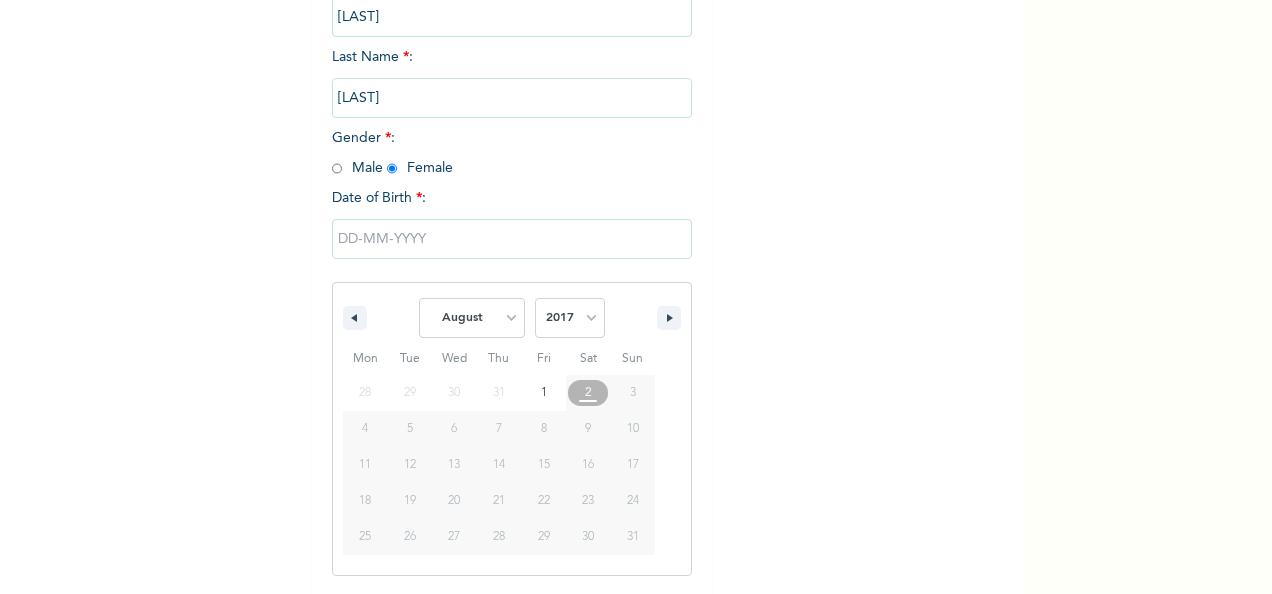 click on "2025 2024 2023 2022 2021 2020 2019 2018 2017 2016 2015 2014 2013 2012 2011 2010 2009 2008 2007 2006 2005 2004 2003 2002 2001 2000 1999 1998 1997 1996 1995 1994 1993 1992 1991 1990 1989 1988 1987 1986 1985 1984 1983 1982 1981 1980 1979 1978 1977 1976 1975 1974 1973 1972 1971 1970 1969 1968 1967 1966 1965 1964 1963 1962 1961 1960 1959 1958 1957 1956 1955 1954 1953 1952 1951 1950 1949 1948 1947 1946 1945 1944 1943 1942 1941 1940 1939 1938 1937 1936 1935 1934 1933 1932 1931 1930 1929 1928 1927 1926 1925 1924 1923 1922 1921 1920 1919 1918 1917 1916 1915 1914 1913 1912 1911 1910 1909 1908 1907 1906 1905" at bounding box center [570, 318] 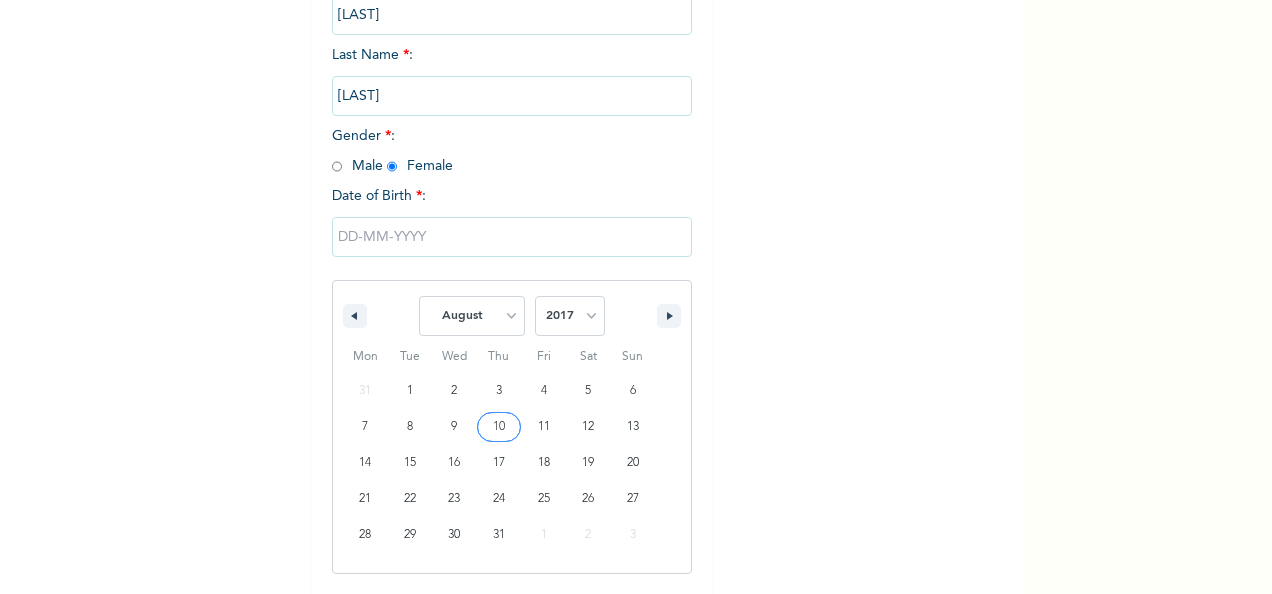scroll, scrollTop: 378, scrollLeft: 0, axis: vertical 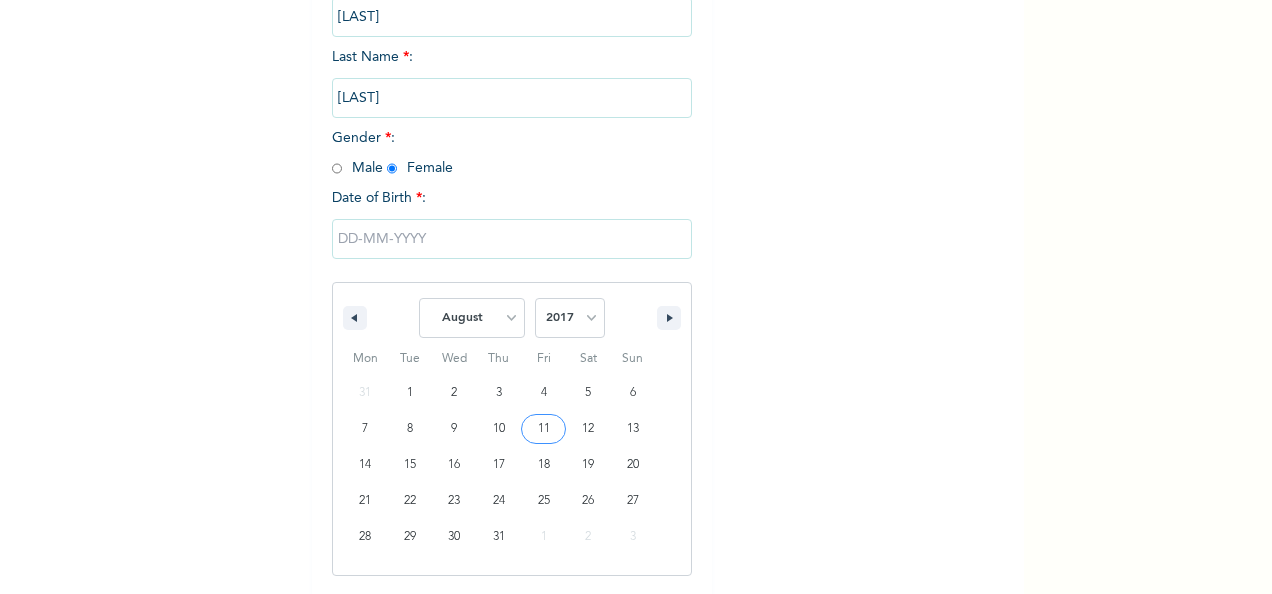 type on "08/11/2017" 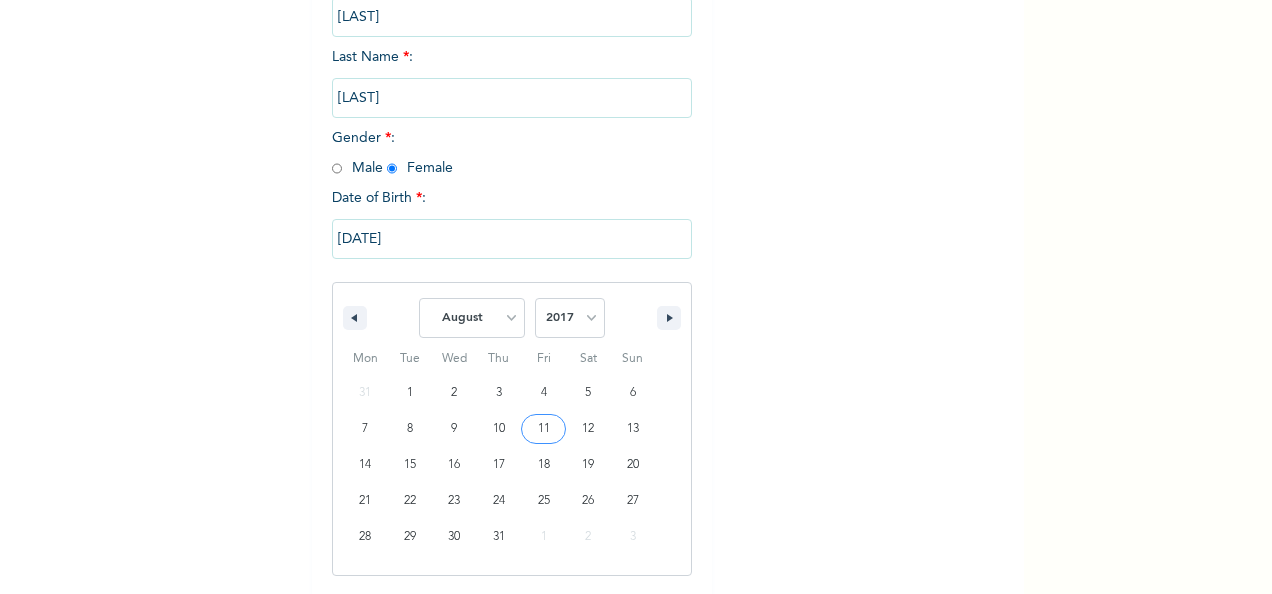 scroll, scrollTop: 172, scrollLeft: 0, axis: vertical 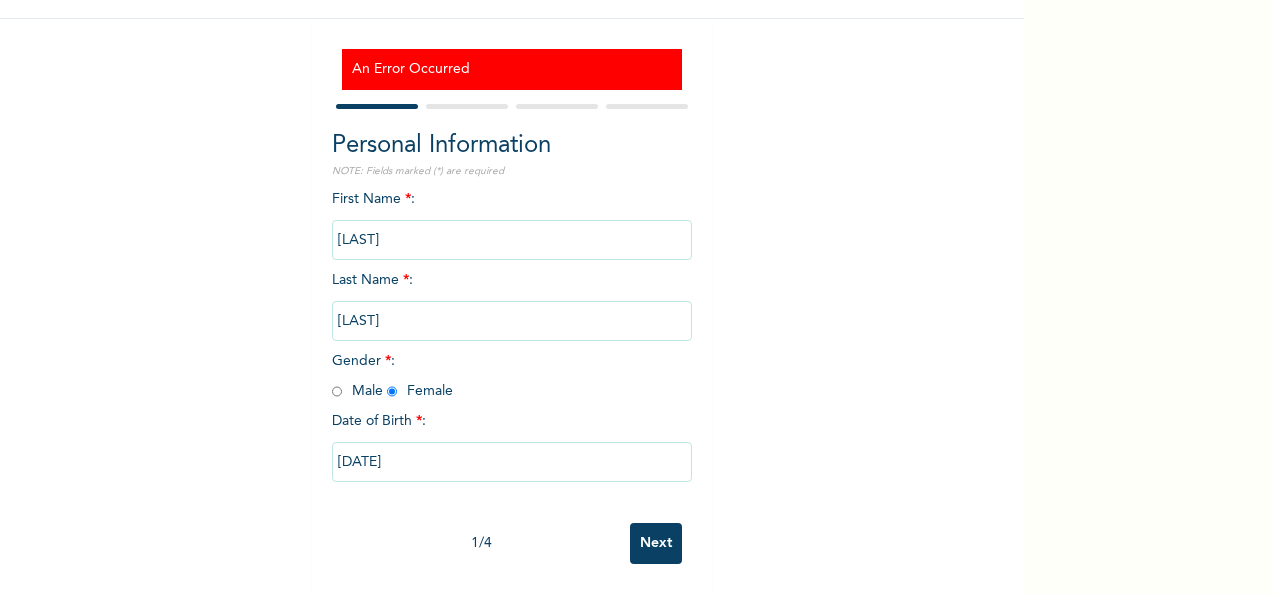 click on "Next" at bounding box center [656, 543] 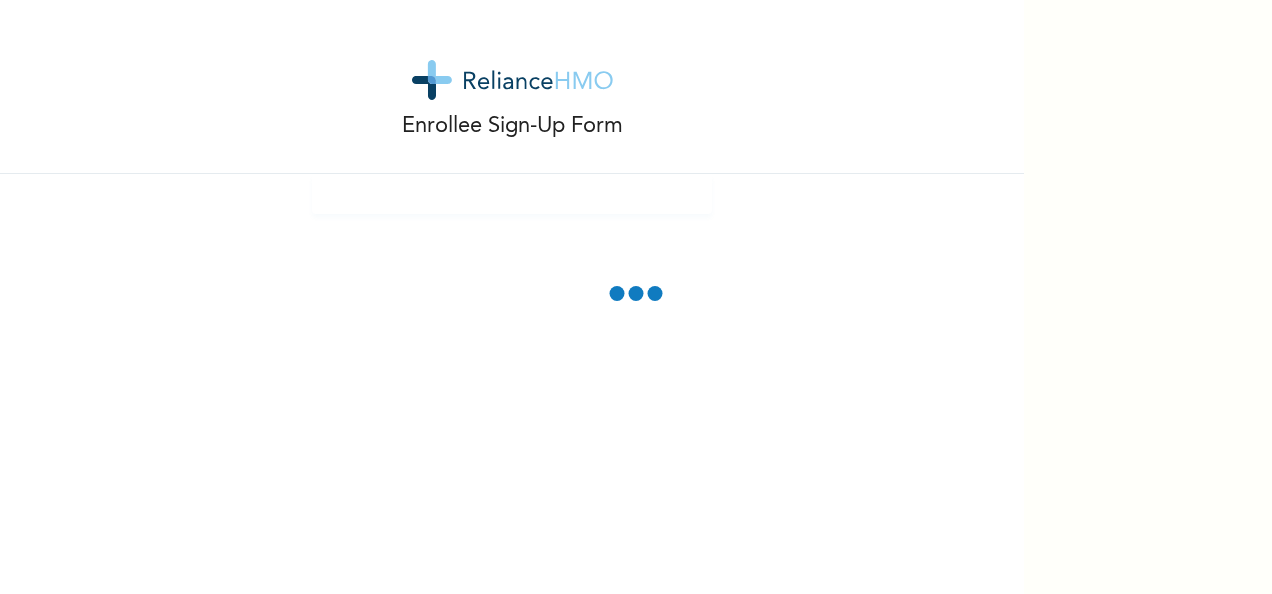 scroll, scrollTop: 0, scrollLeft: 0, axis: both 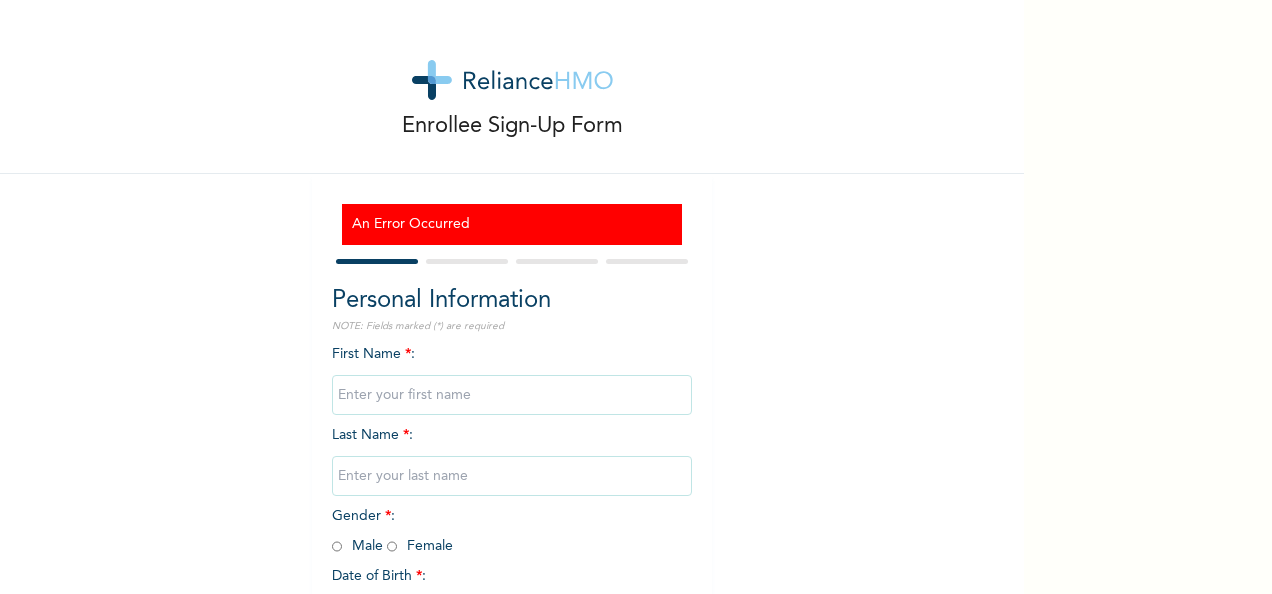 click at bounding box center (512, 395) 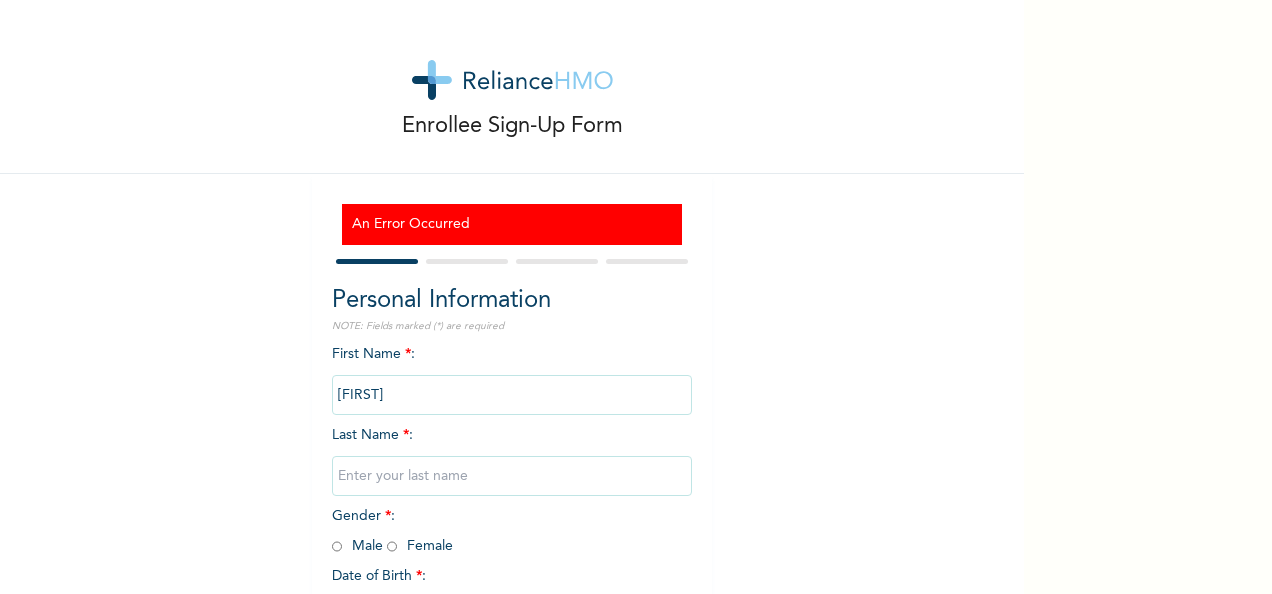 type on "Ezewu" 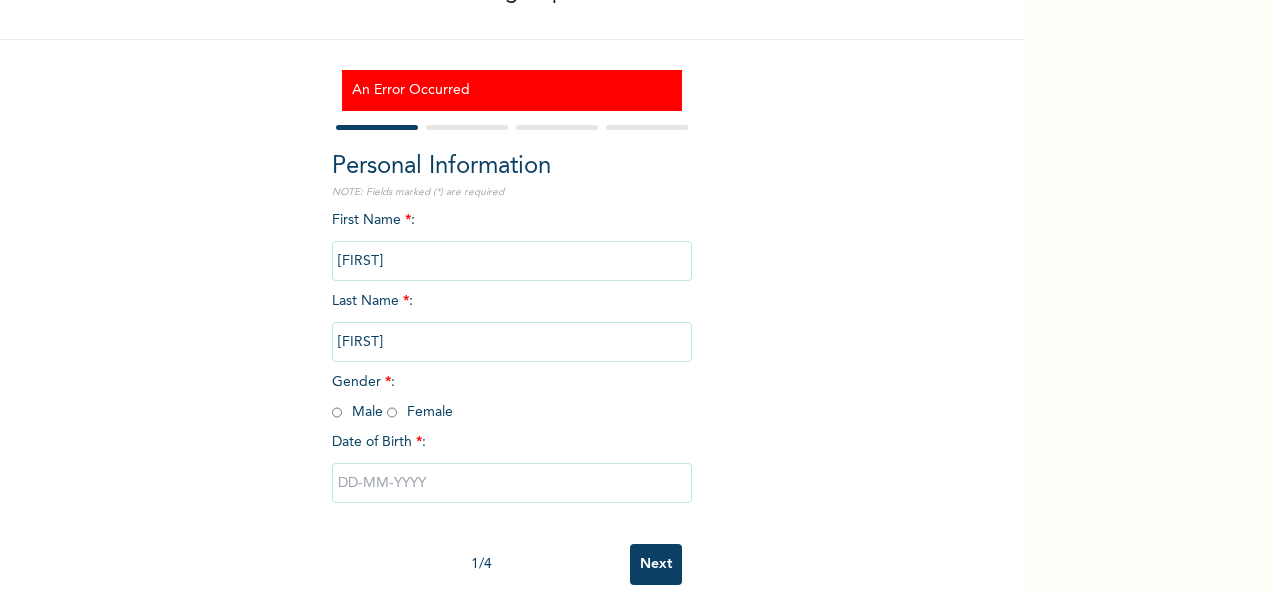 scroll, scrollTop: 172, scrollLeft: 0, axis: vertical 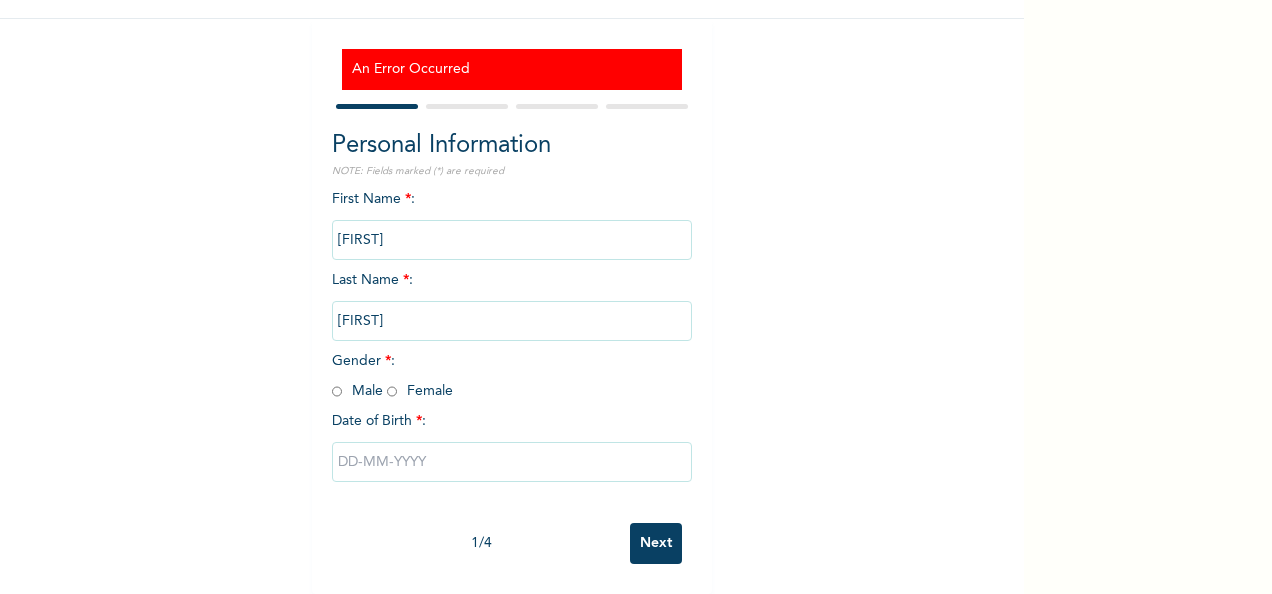 click at bounding box center (392, 391) 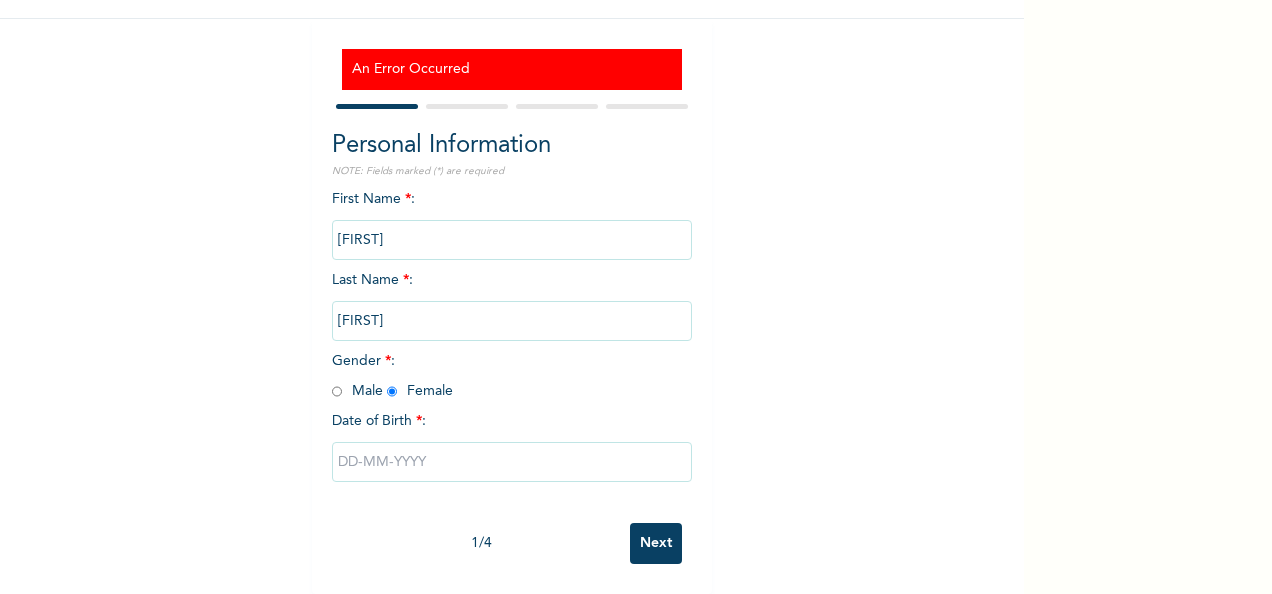 radio on "true" 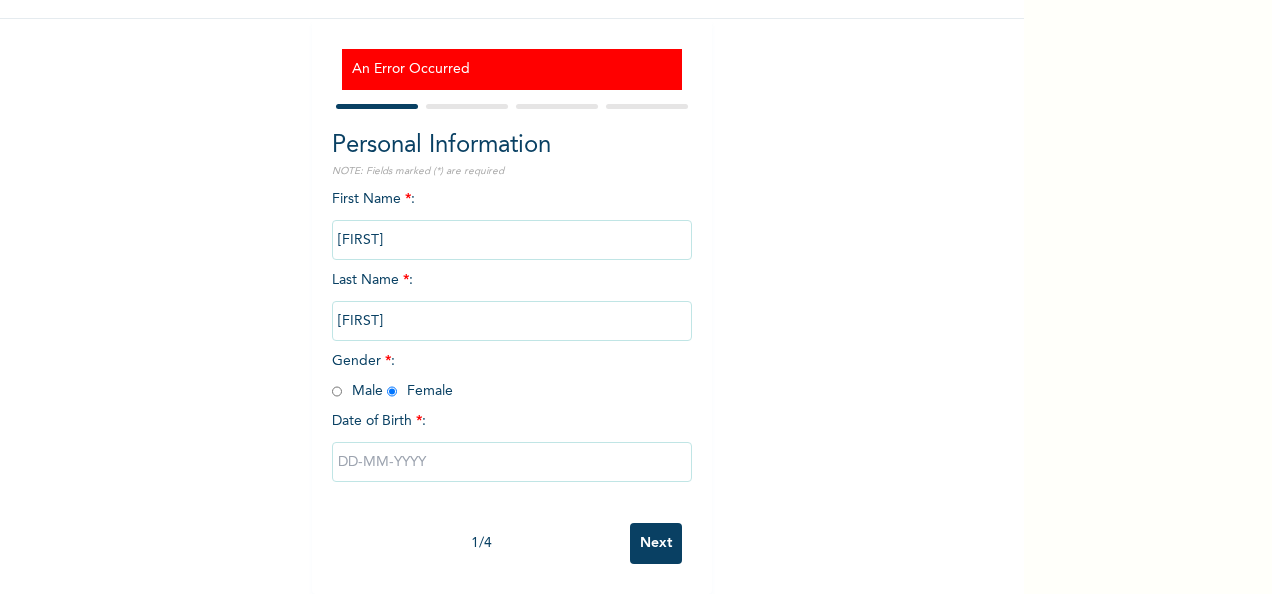 click at bounding box center (512, 462) 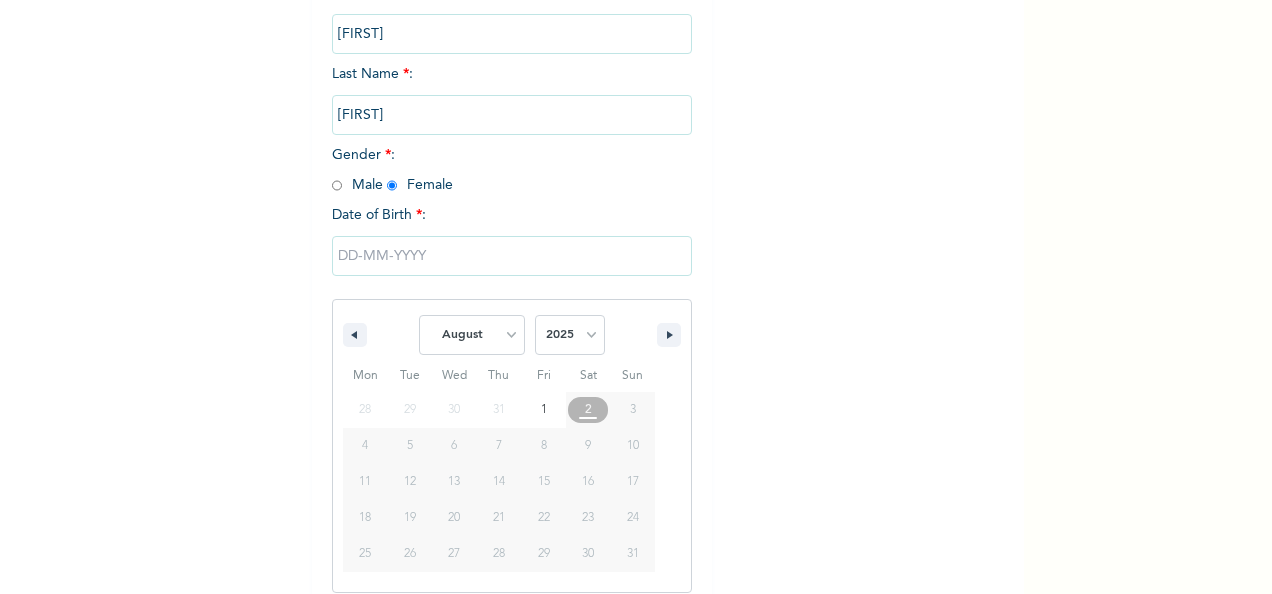 scroll, scrollTop: 378, scrollLeft: 0, axis: vertical 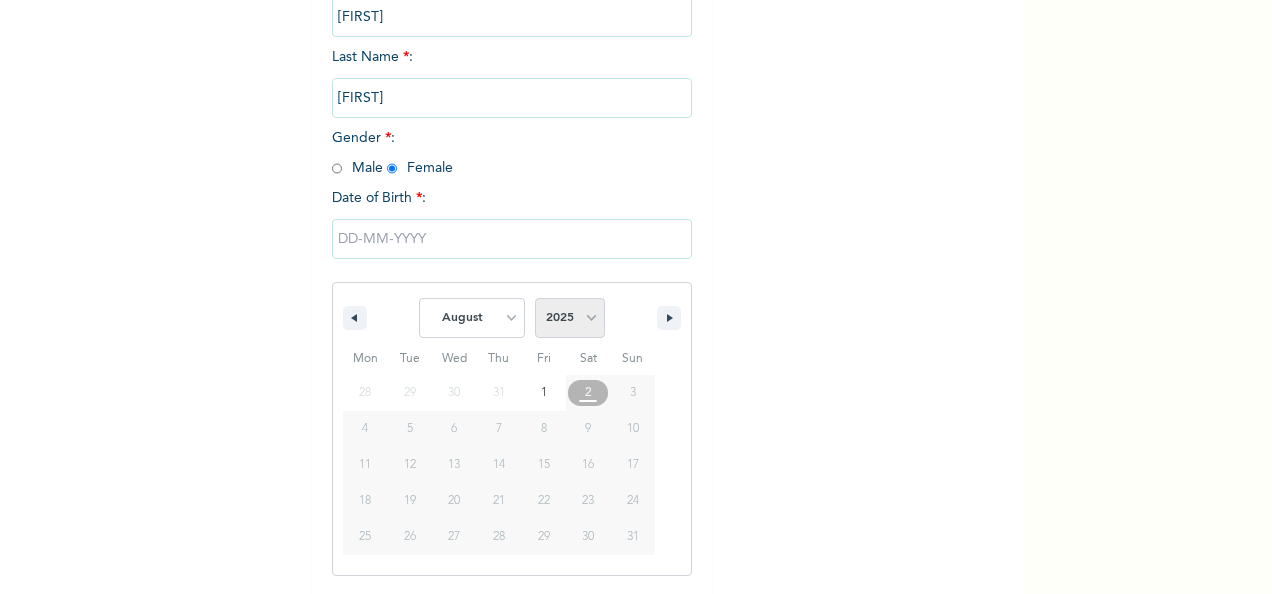 click on "2025 2024 2023 2022 2021 2020 2019 2018 2017 2016 2015 2014 2013 2012 2011 2010 2009 2008 2007 2006 2005 2004 2003 2002 2001 2000 1999 1998 1997 1996 1995 1994 1993 1992 1991 1990 1989 1988 1987 1986 1985 1984 1983 1982 1981 1980 1979 1978 1977 1976 1975 1974 1973 1972 1971 1970 1969 1968 1967 1966 1965 1964 1963 1962 1961 1960 1959 1958 1957 1956 1955 1954 1953 1952 1951 1950 1949 1948 1947 1946 1945 1944 1943 1942 1941 1940 1939 1938 1937 1936 1935 1934 1933 1932 1931 1930 1929 1928 1927 1926 1925 1924 1923 1922 1921 1920 1919 1918 1917 1916 1915 1914 1913 1912 1911 1910 1909 1908 1907 1906 1905" at bounding box center (570, 318) 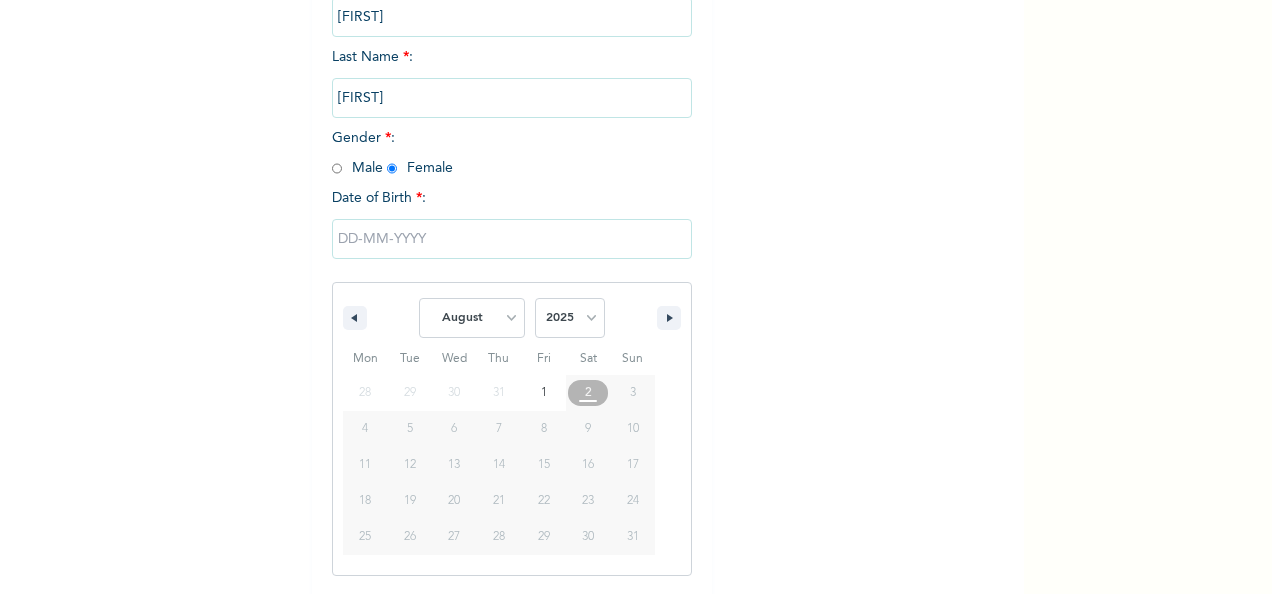 select on "2017" 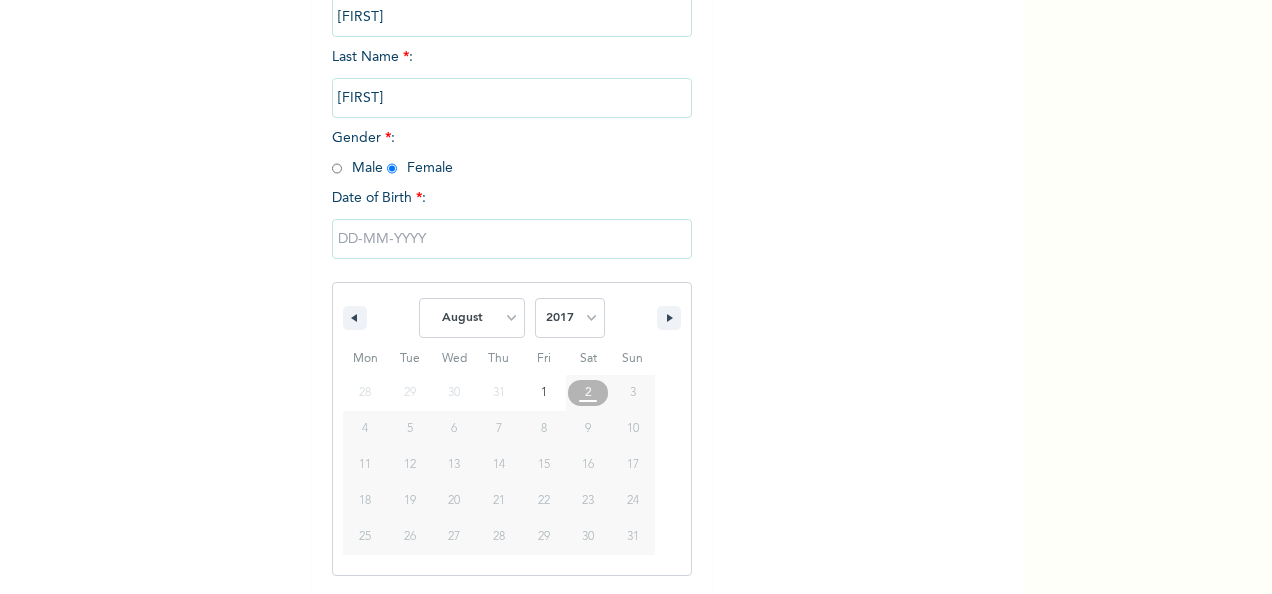 click on "2025 2024 2023 2022 2021 2020 2019 2018 2017 2016 2015 2014 2013 2012 2011 2010 2009 2008 2007 2006 2005 2004 2003 2002 2001 2000 1999 1998 1997 1996 1995 1994 1993 1992 1991 1990 1989 1988 1987 1986 1985 1984 1983 1982 1981 1980 1979 1978 1977 1976 1975 1974 1973 1972 1971 1970 1969 1968 1967 1966 1965 1964 1963 1962 1961 1960 1959 1958 1957 1956 1955 1954 1953 1952 1951 1950 1949 1948 1947 1946 1945 1944 1943 1942 1941 1940 1939 1938 1937 1936 1935 1934 1933 1932 1931 1930 1929 1928 1927 1926 1925 1924 1923 1922 1921 1920 1919 1918 1917 1916 1915 1914 1913 1912 1911 1910 1909 1908 1907 1906 1905" at bounding box center [570, 318] 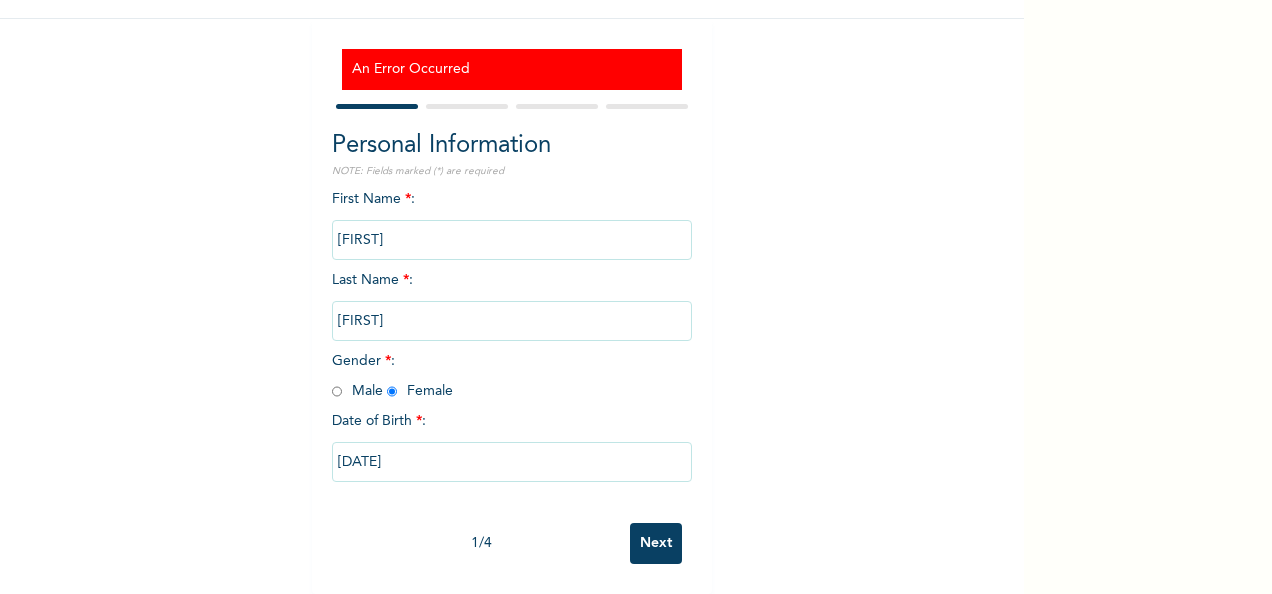 type on "08/17/2017" 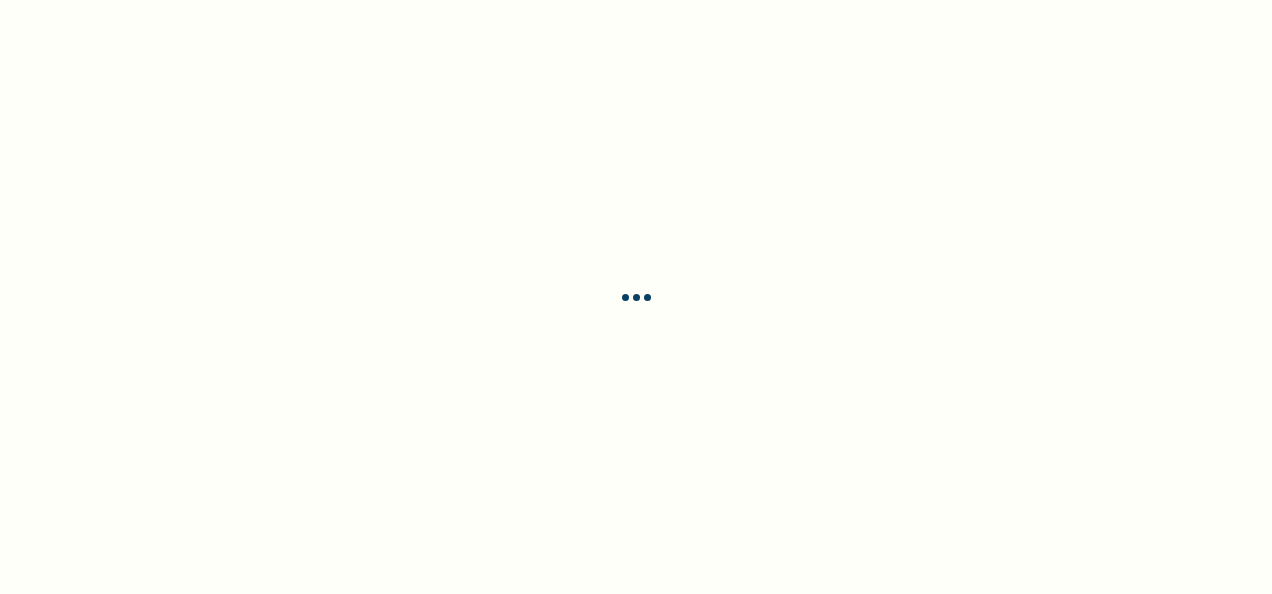 scroll, scrollTop: 0, scrollLeft: 0, axis: both 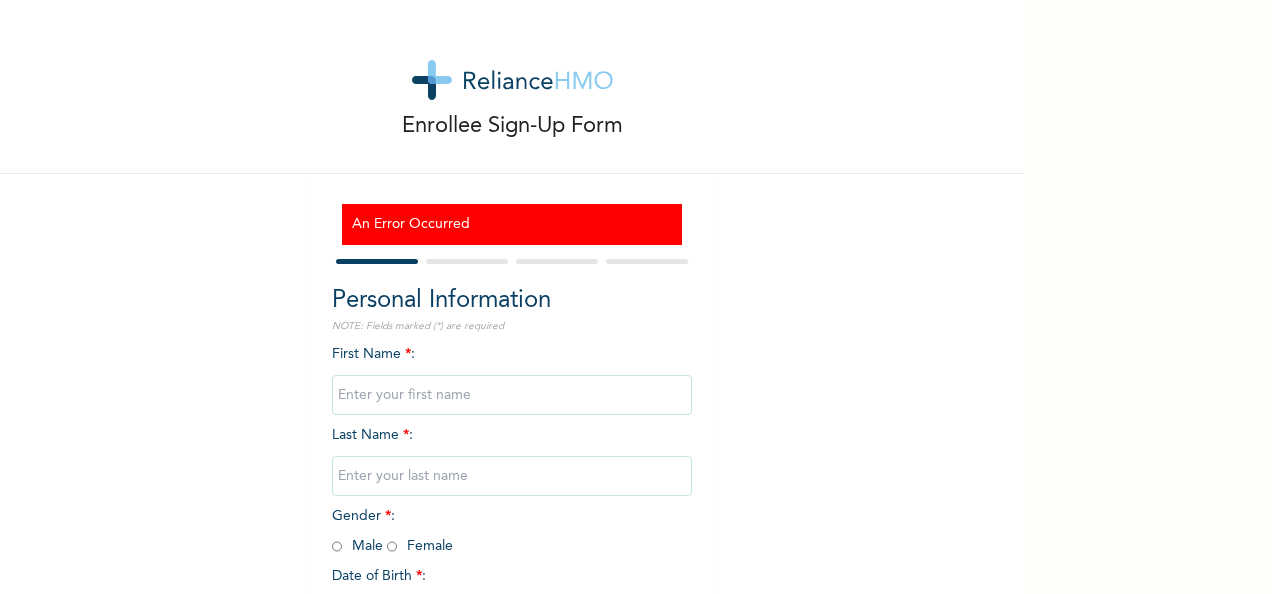 click at bounding box center (512, 395) 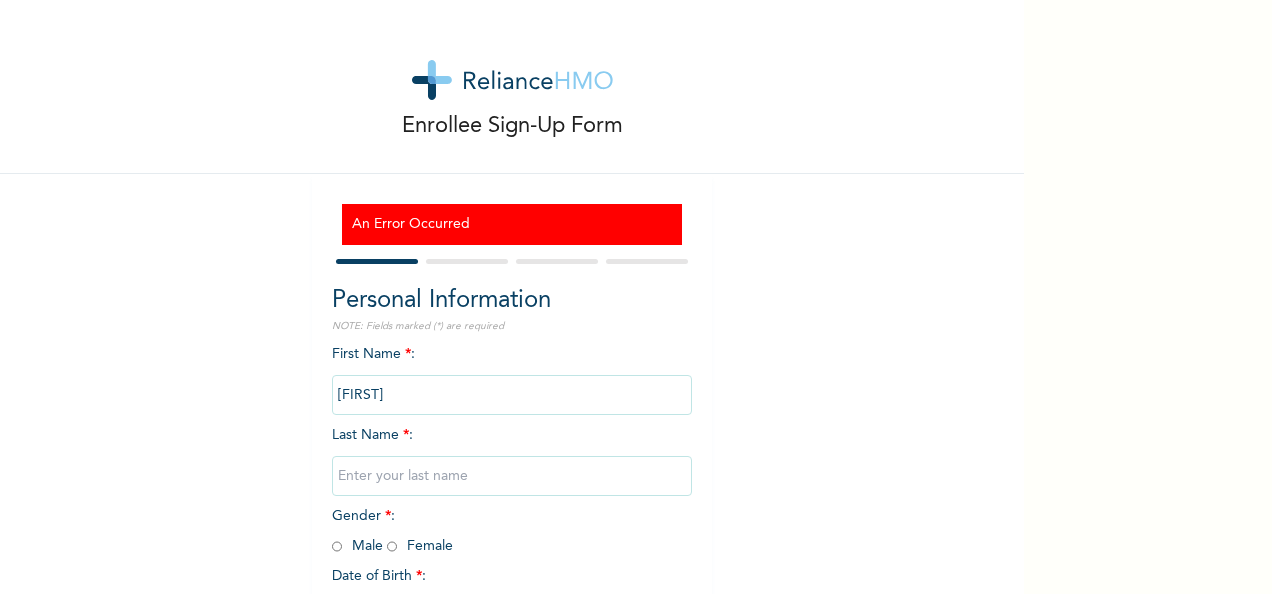 type on "Ezewu" 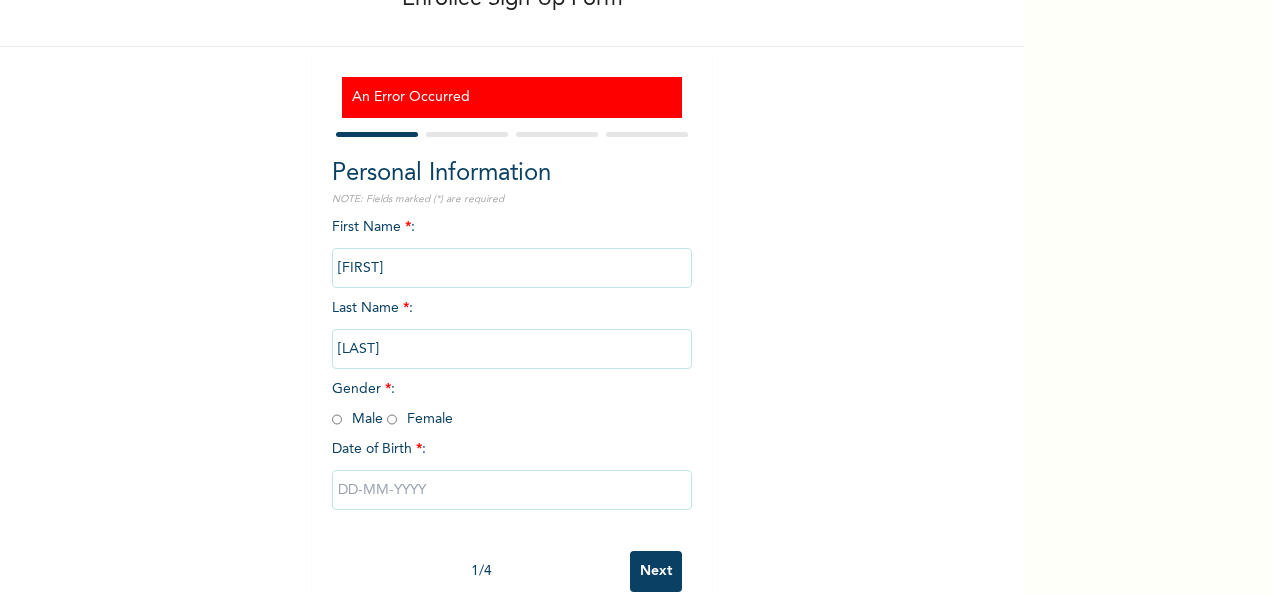 scroll, scrollTop: 172, scrollLeft: 0, axis: vertical 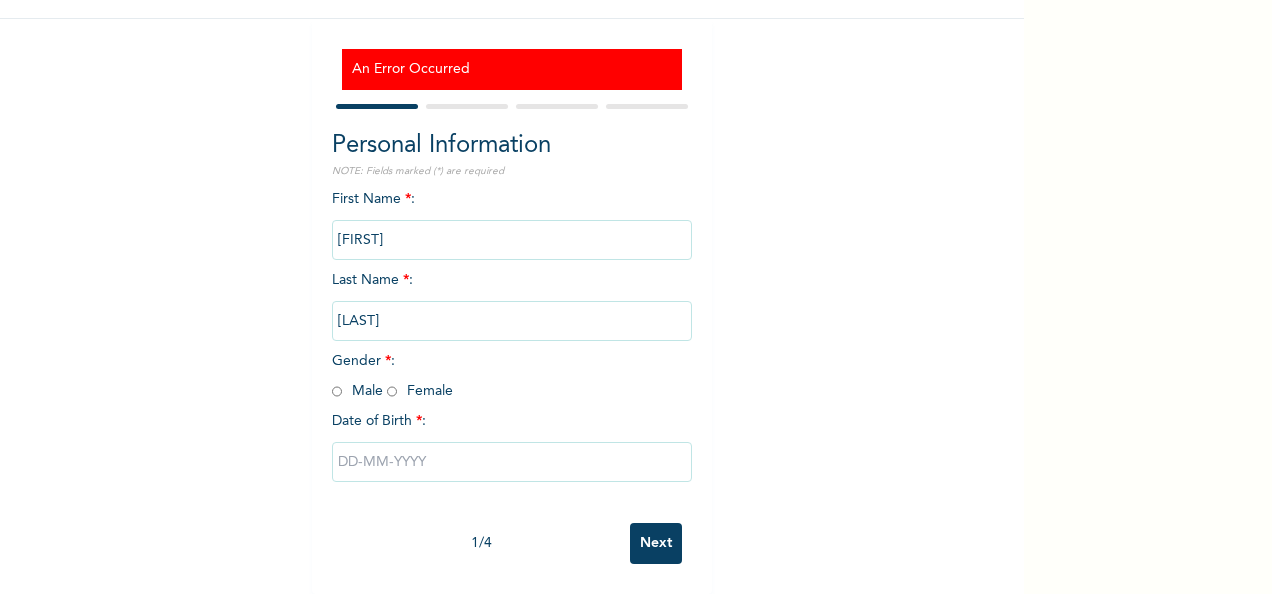 click at bounding box center (392, 391) 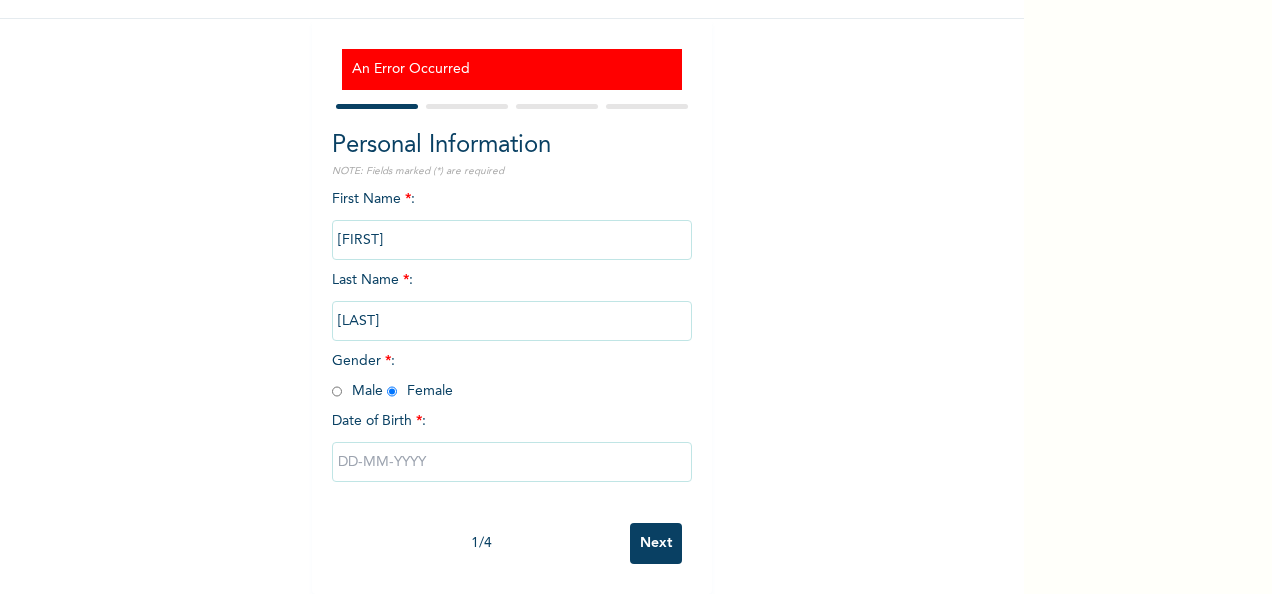click at bounding box center (512, 462) 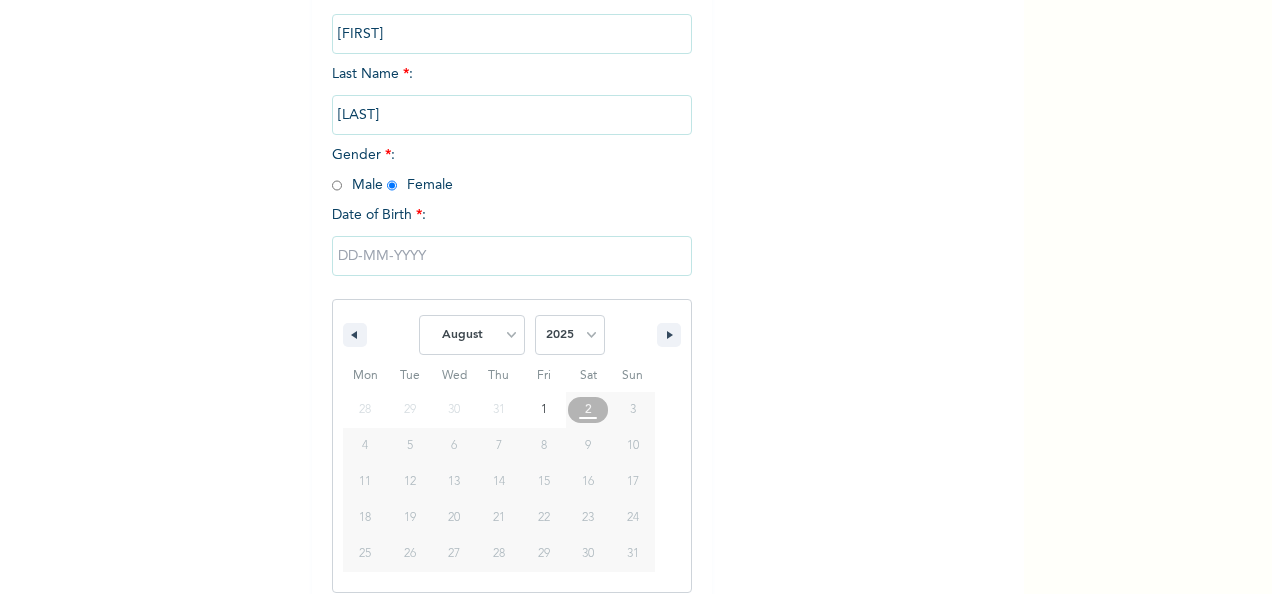 scroll, scrollTop: 378, scrollLeft: 0, axis: vertical 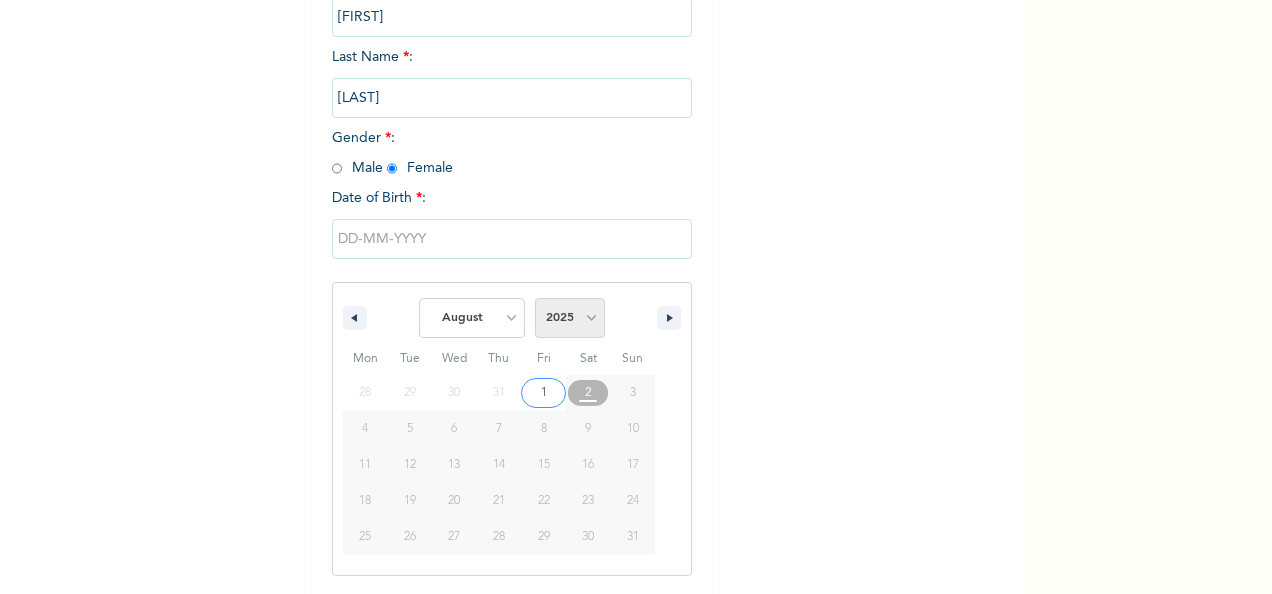 click on "2025 2024 2023 2022 2021 2020 2019 2018 2017 2016 2015 2014 2013 2012 2011 2010 2009 2008 2007 2006 2005 2004 2003 2002 2001 2000 1999 1998 1997 1996 1995 1994 1993 1992 1991 1990 1989 1988 1987 1986 1985 1984 1983 1982 1981 1980 1979 1978 1977 1976 1975 1974 1973 1972 1971 1970 1969 1968 1967 1966 1965 1964 1963 1962 1961 1960 1959 1958 1957 1956 1955 1954 1953 1952 1951 1950 1949 1948 1947 1946 1945 1944 1943 1942 1941 1940 1939 1938 1937 1936 1935 1934 1933 1932 1931 1930 1929 1928 1927 1926 1925 1924 1923 1922 1921 1920 1919 1918 1917 1916 1915 1914 1913 1912 1911 1910 1909 1908 1907 1906 1905" at bounding box center [570, 318] 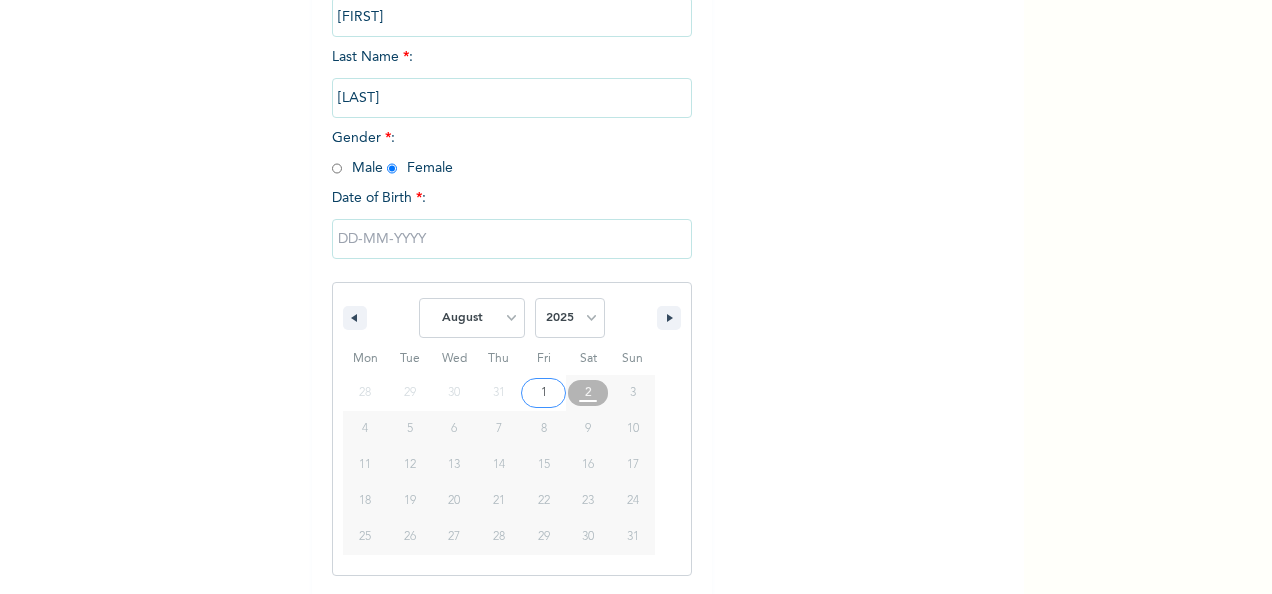 select on "2017" 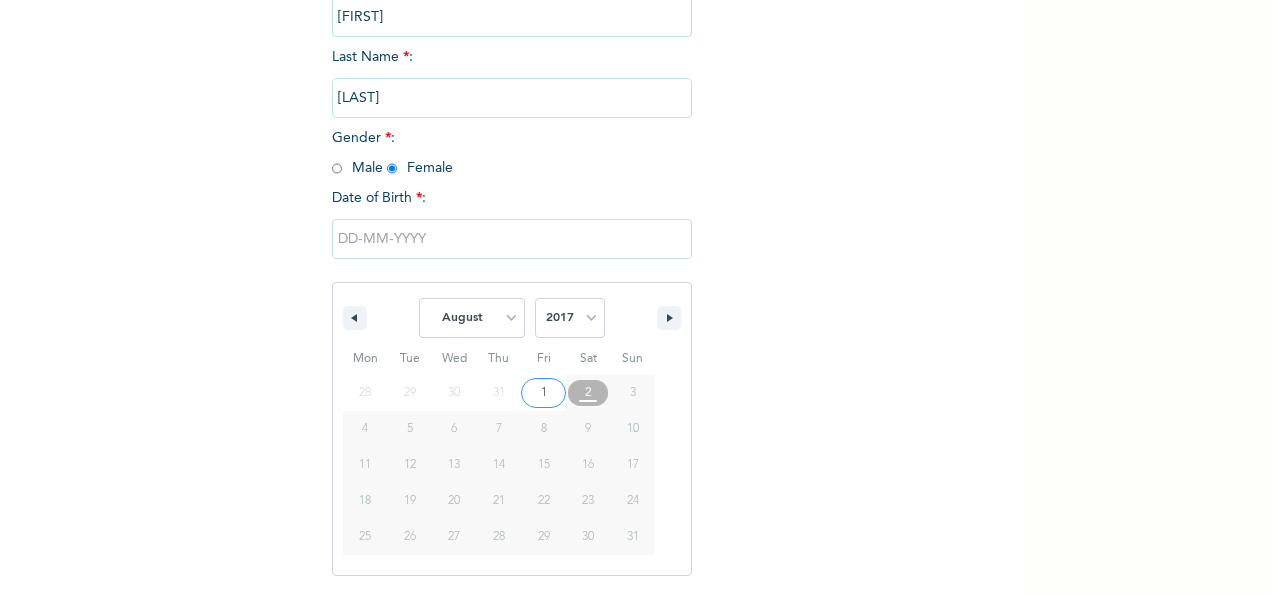 click on "2025 2024 2023 2022 2021 2020 2019 2018 2017 2016 2015 2014 2013 2012 2011 2010 2009 2008 2007 2006 2005 2004 2003 2002 2001 2000 1999 1998 1997 1996 1995 1994 1993 1992 1991 1990 1989 1988 1987 1986 1985 1984 1983 1982 1981 1980 1979 1978 1977 1976 1975 1974 1973 1972 1971 1970 1969 1968 1967 1966 1965 1964 1963 1962 1961 1960 1959 1958 1957 1956 1955 1954 1953 1952 1951 1950 1949 1948 1947 1946 1945 1944 1943 1942 1941 1940 1939 1938 1937 1936 1935 1934 1933 1932 1931 1930 1929 1928 1927 1926 1925 1924 1923 1922 1921 1920 1919 1918 1917 1916 1915 1914 1913 1912 1911 1910 1909 1908 1907 1906 1905" at bounding box center (570, 318) 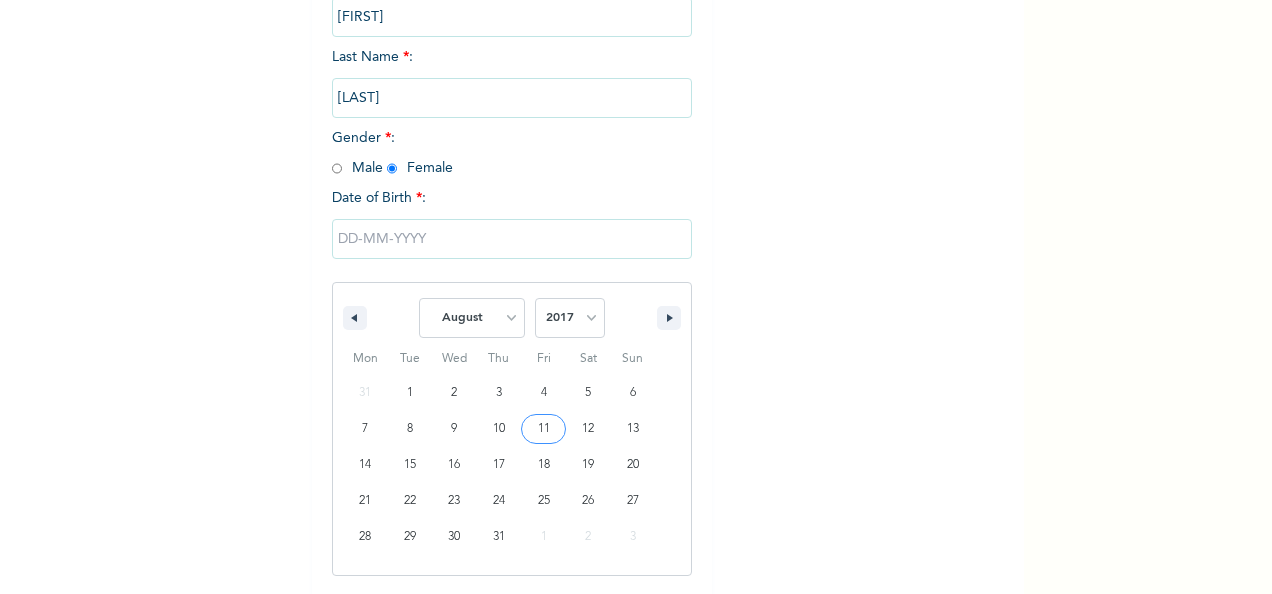 type on "08/11/2017" 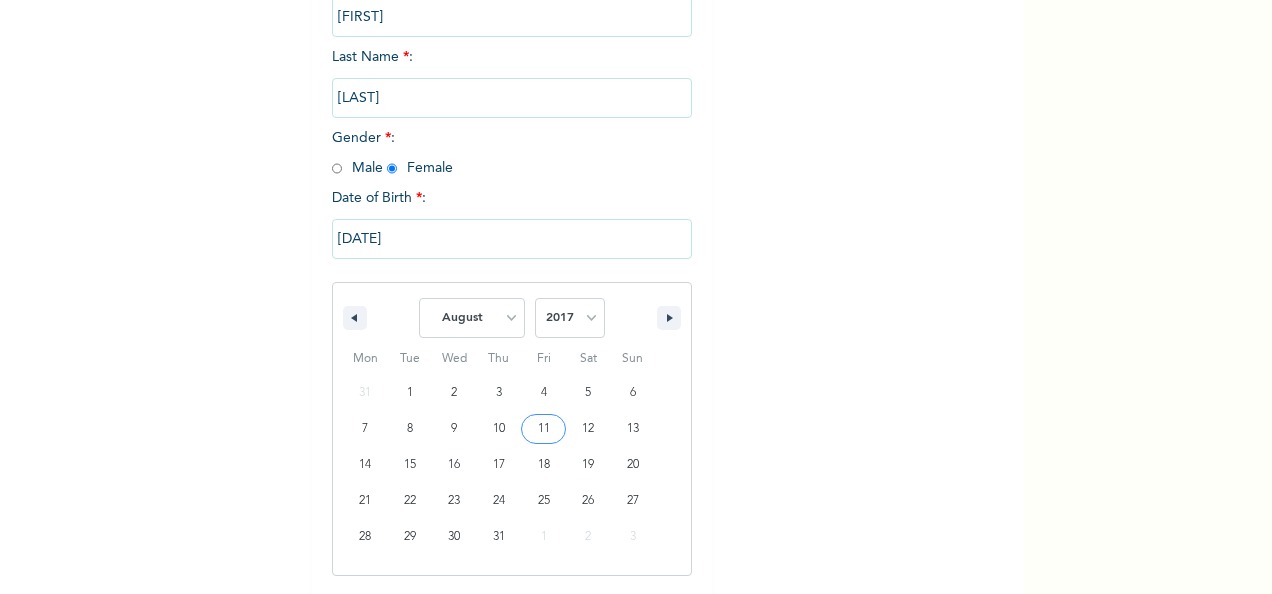scroll, scrollTop: 172, scrollLeft: 0, axis: vertical 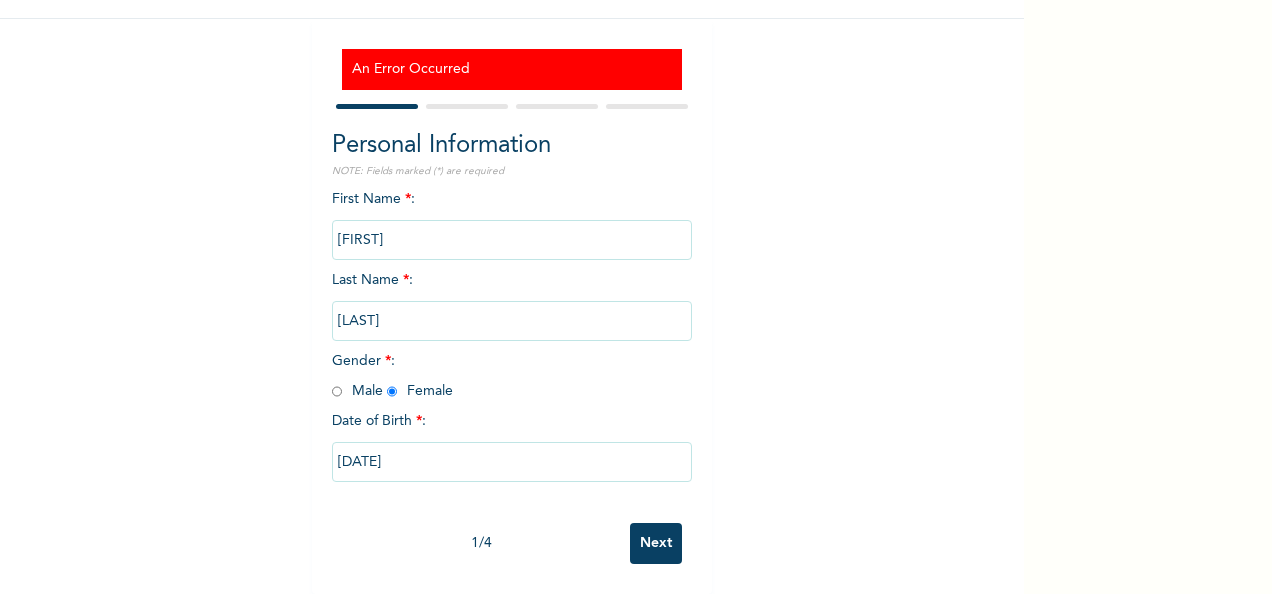 click on "Next" at bounding box center [656, 543] 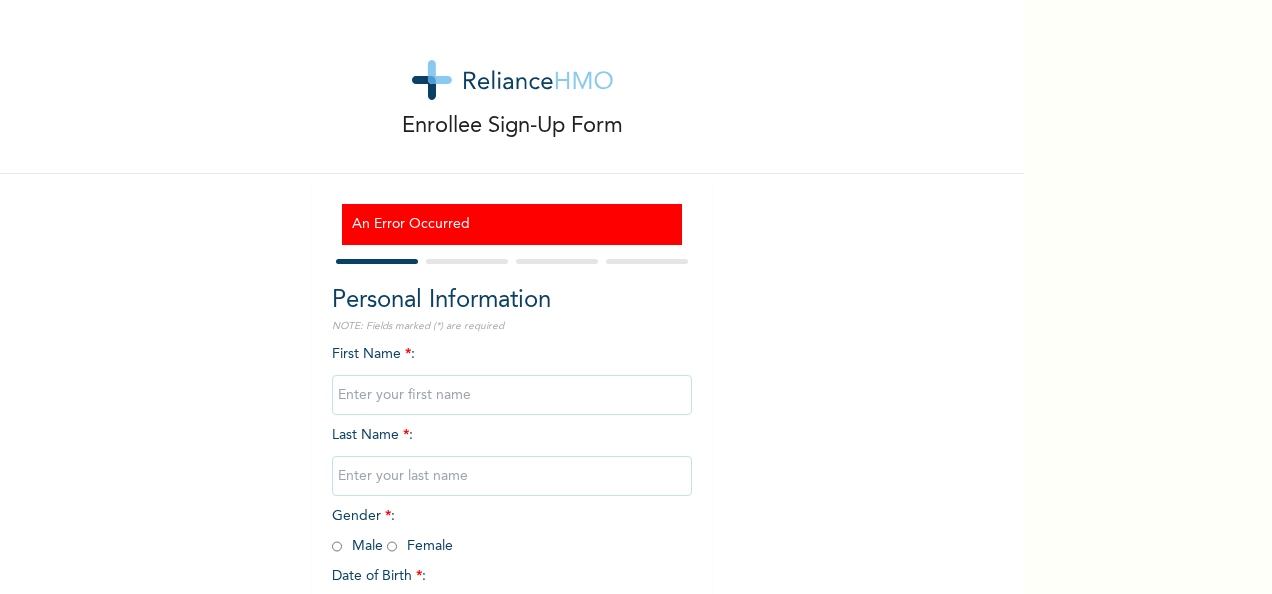 scroll, scrollTop: 0, scrollLeft: 0, axis: both 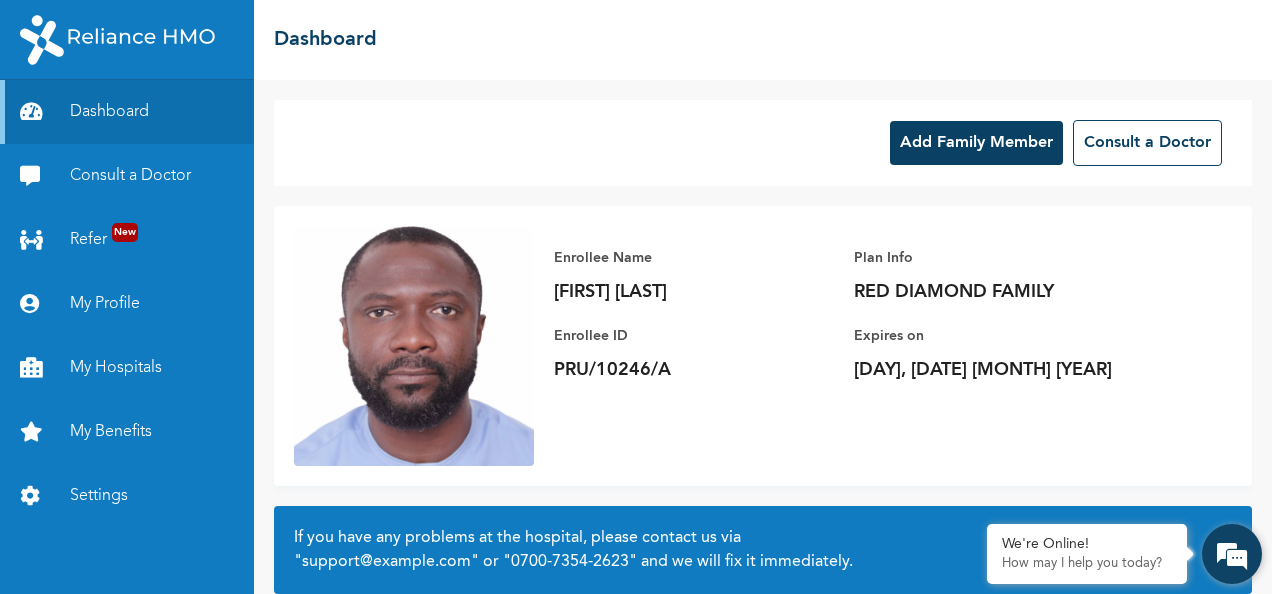 click on "We're Online! How may I help you today?" at bounding box center [1232, 554] 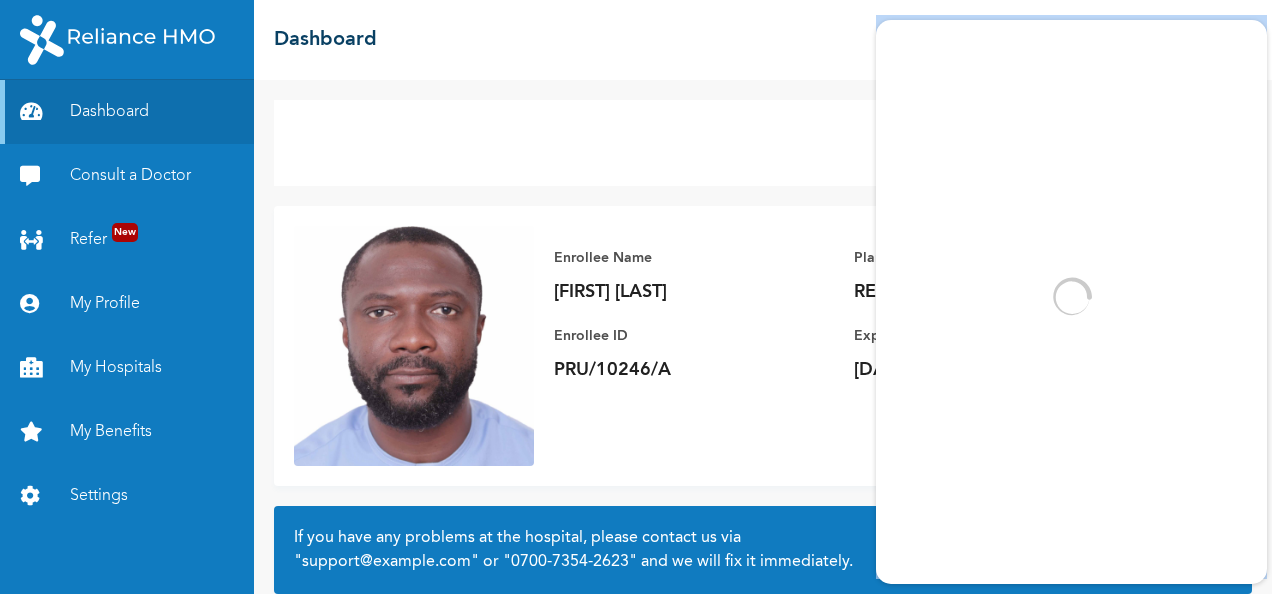 click at bounding box center (1071, 297) 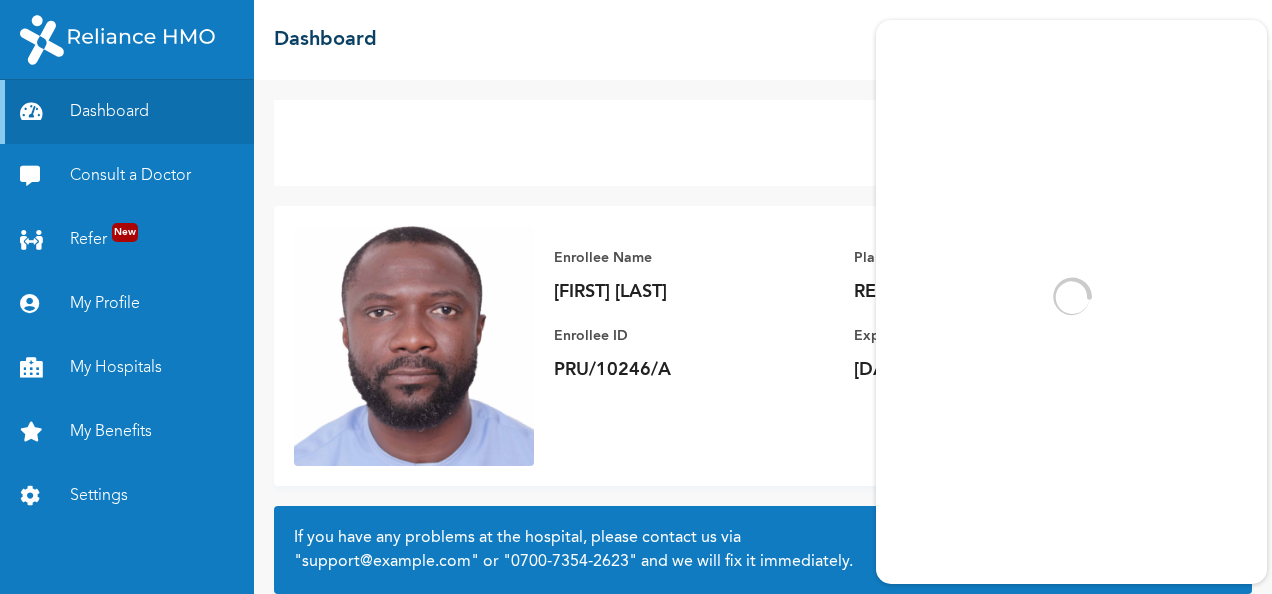 click at bounding box center [1071, 297] 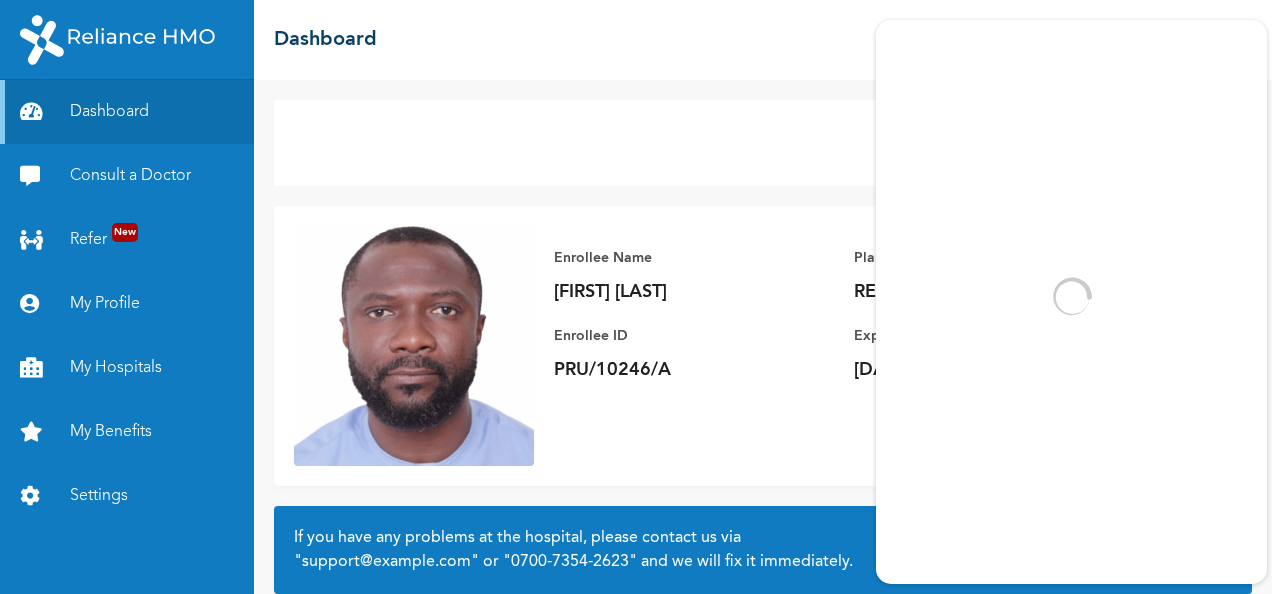 scroll, scrollTop: 0, scrollLeft: 0, axis: both 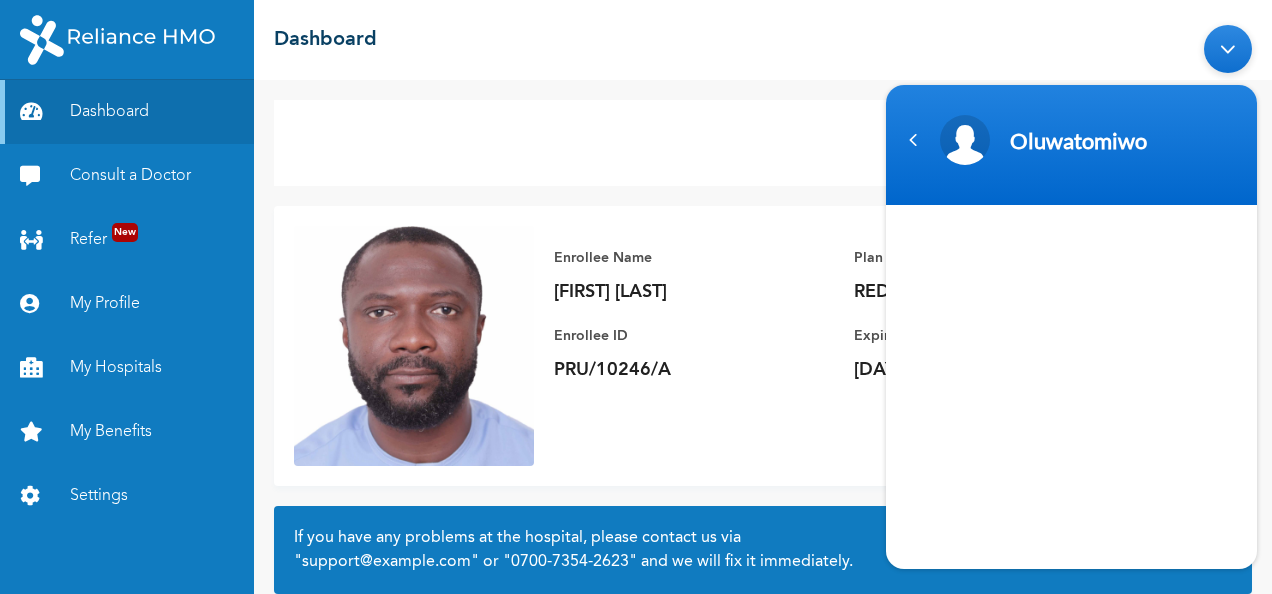 click on "Add Family Member Consult a Doctor" at bounding box center [763, 143] 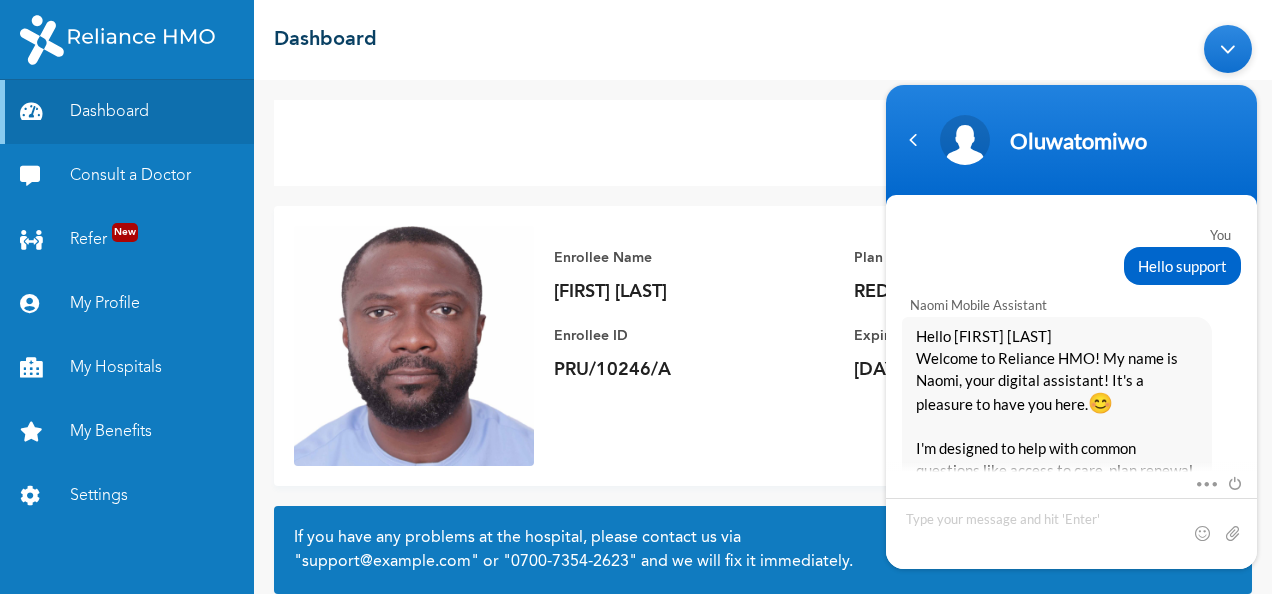 scroll, scrollTop: 1866, scrollLeft: 0, axis: vertical 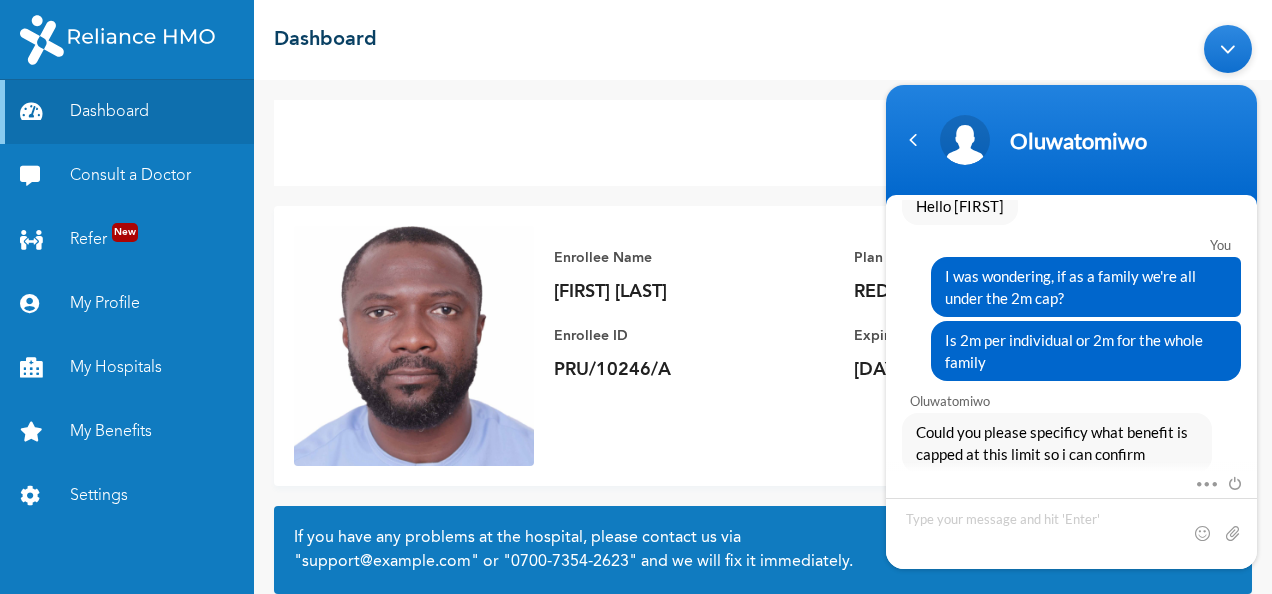 click on "Add Family Member Consult a Doctor" at bounding box center (763, 143) 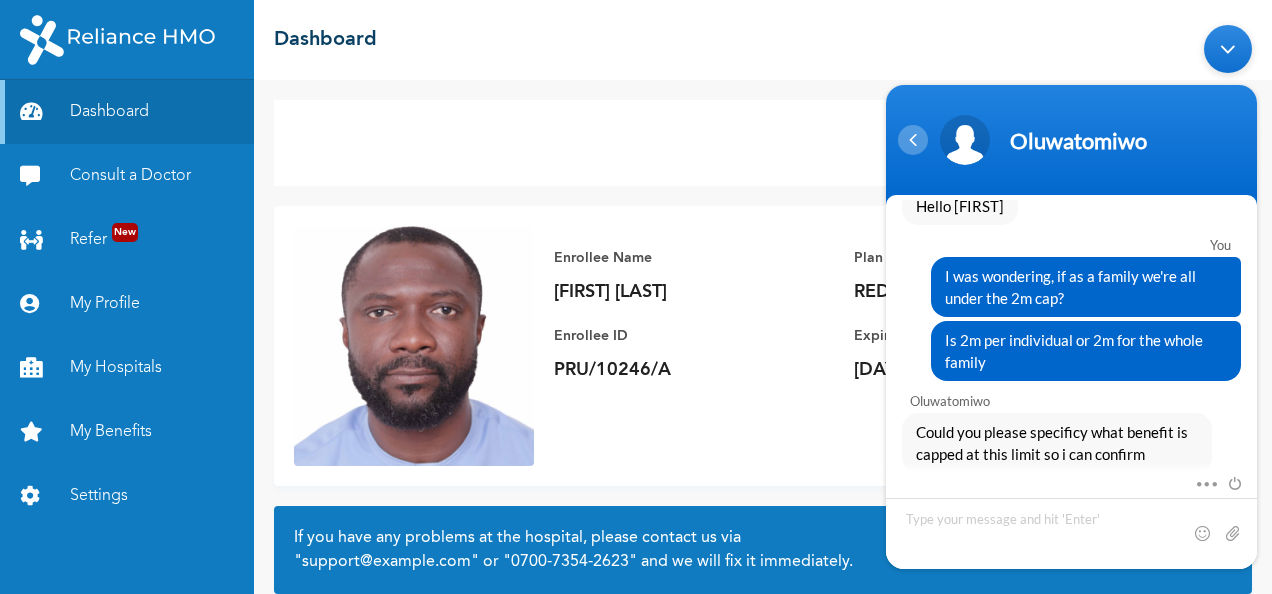 click at bounding box center [913, 139] 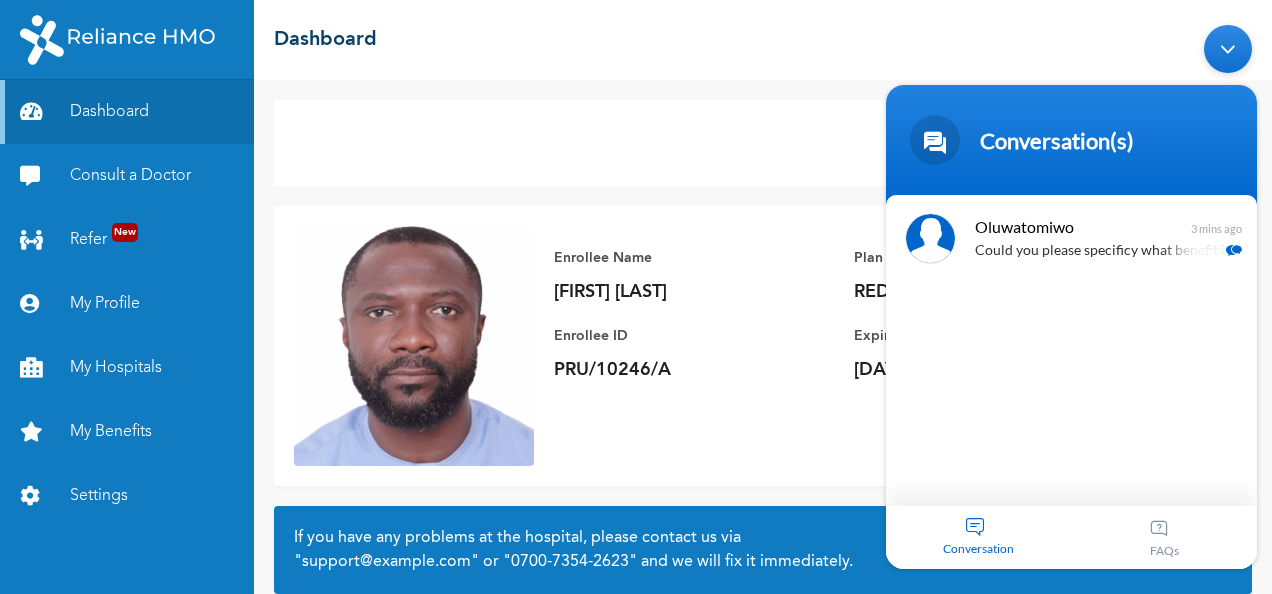 click on "Conversation(s) You Hello support Naomi Mobile Assistant Hello [FIRST] [LAST] Welcome to Reliance HMO! My name is Naomi, your digital assistant! It's a pleasure to have you here. 😊 I'm designed to help with common questions like access to care, plan renewal, booking appointments, and more. If your request falls outside of these topics, please use the buttons to get connected to an agent for top-notch support. For the best experience in resolving your concerns and inquiries, be sure to use the buttons provided. Let’s get started! I can help you buy new plans, get your HMO ID, check available hospitals and many more. What would you like me to help you with? You See more options Naomi Mobile Assistant What else can I assist you with? You Chat with an agent Naomi Mobile Assistant If your concern is urgent, we encourage you to call us directly at [PHONE] or [PHONE] for quicker assistance. We're here to help and truly value your understanding. You Yes, I’ll wait Naomi Mobile Assistant You" at bounding box center [1071, 296] 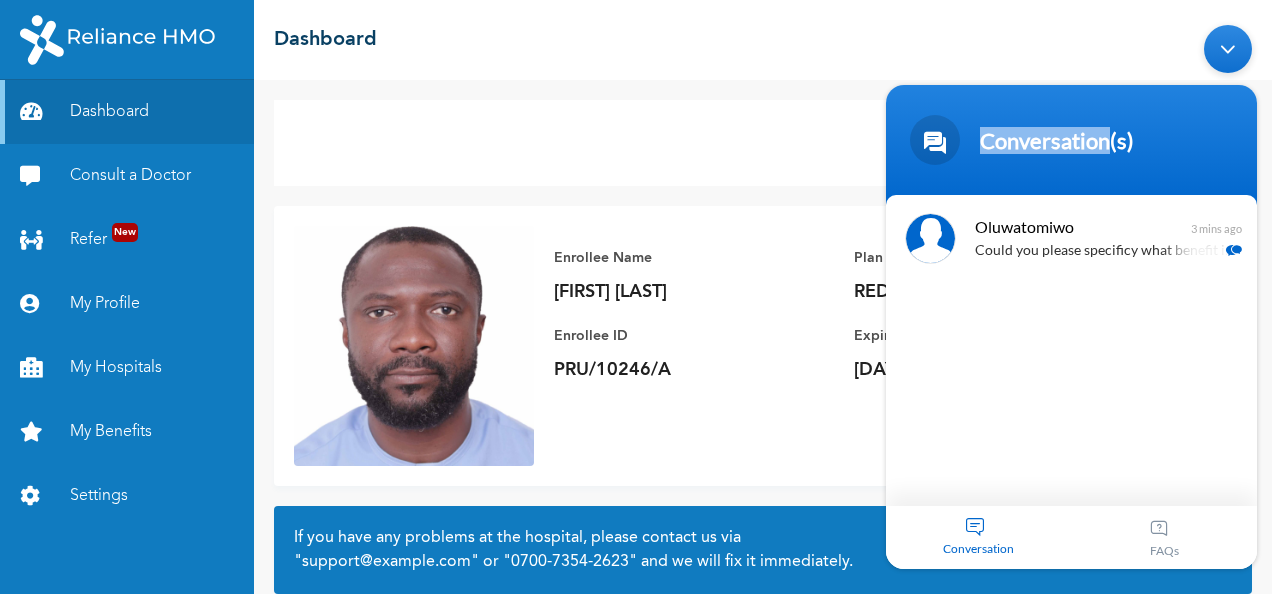 click on "Conversation(s) You Hello support Naomi Mobile Assistant Hello [FIRST] [LAST] Welcome to Reliance HMO! My name is Naomi, your digital assistant! It's a pleasure to have you here. 😊 I'm designed to help with common questions like access to care, plan renewal, booking appointments, and more. If your request falls outside of these topics, please use the buttons to get connected to an agent for top-notch support. For the best experience in resolving your concerns and inquiries, be sure to use the buttons provided. Let’s get started! I can help you buy new plans, get your HMO ID, check available hospitals and many more. What would you like me to help you with? You See more options Naomi Mobile Assistant What else can I assist you with? You Chat with an agent Naomi Mobile Assistant If your concern is urgent, we encourage you to call us directly at [PHONE] or [PHONE] for quicker assistance. We're here to help and truly value your understanding. You Yes, I’ll wait Naomi Mobile Assistant You" at bounding box center (1071, 296) 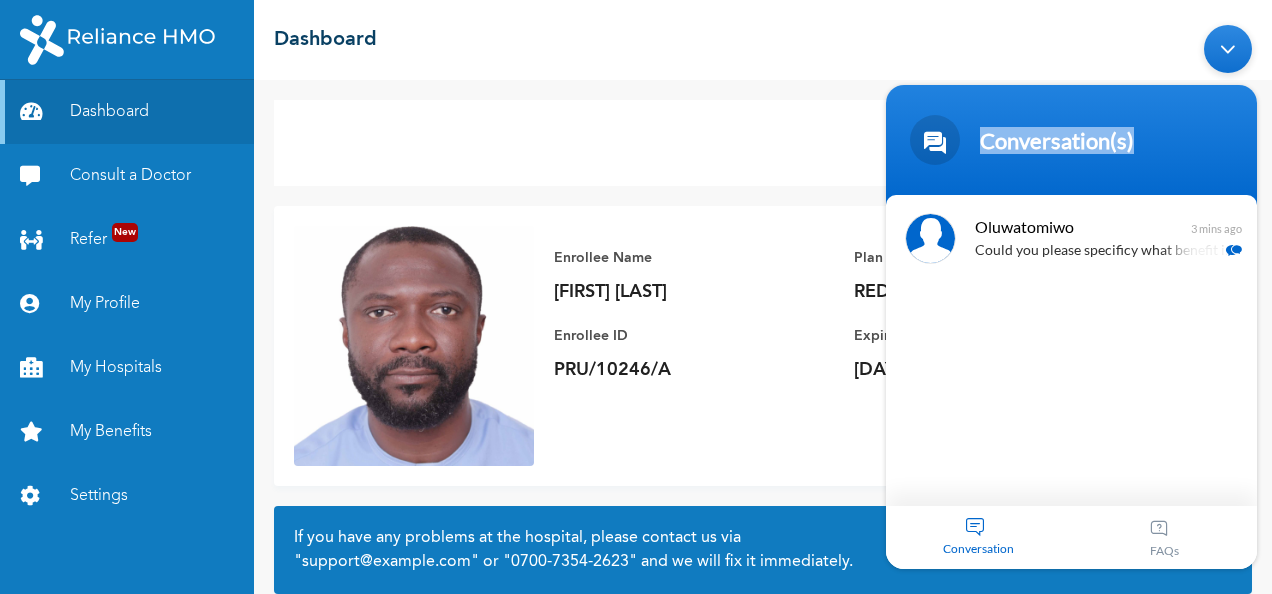 click on "Conversation(s) You Hello support Naomi Mobile Assistant Hello [FIRST] [LAST] Welcome to Reliance HMO! My name is Naomi, your digital assistant! It's a pleasure to have you here. 😊 I'm designed to help with common questions like access to care, plan renewal, booking appointments, and more. If your request falls outside of these topics, please use the buttons to get connected to an agent for top-notch support. For the best experience in resolving your concerns and inquiries, be sure to use the buttons provided. Let’s get started! I can help you buy new plans, get your HMO ID, check available hospitals and many more. What would you like me to help you with? You See more options Naomi Mobile Assistant What else can I assist you with? You Chat with an agent Naomi Mobile Assistant If your concern is urgent, we encourage you to call us directly at [PHONE] or [PHONE] for quicker assistance. We're here to help and truly value your understanding. You Yes, I’ll wait Naomi Mobile Assistant You" at bounding box center [1071, 296] 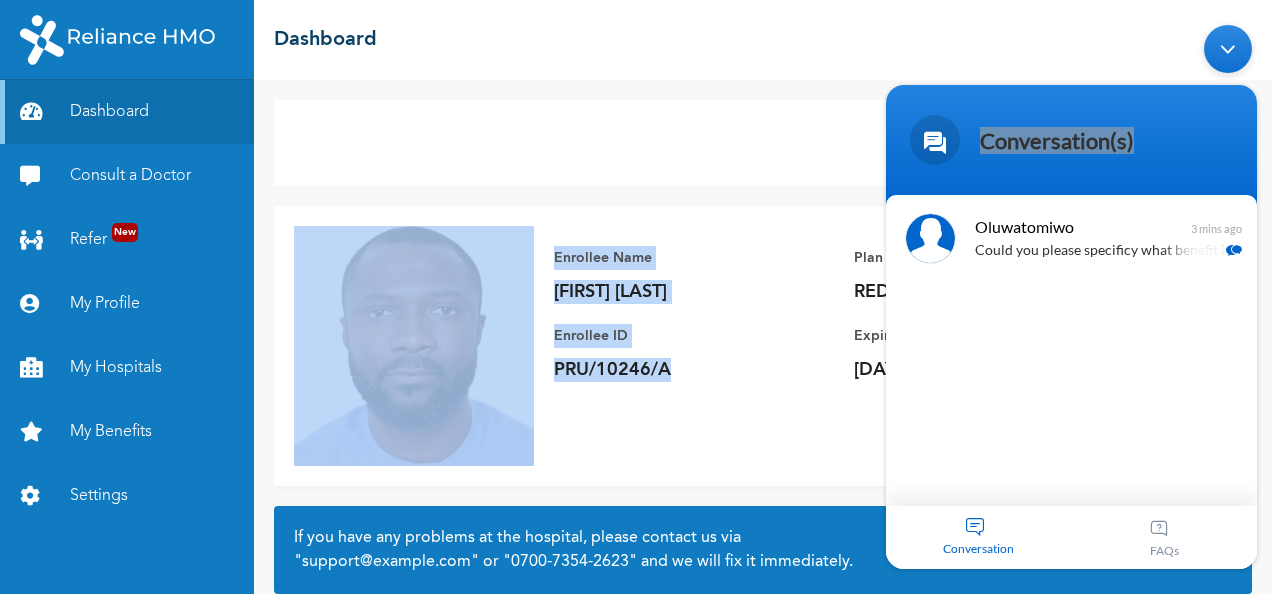 drag, startPoint x: 868, startPoint y: 67, endPoint x: 794, endPoint y: 399, distance: 340.14703 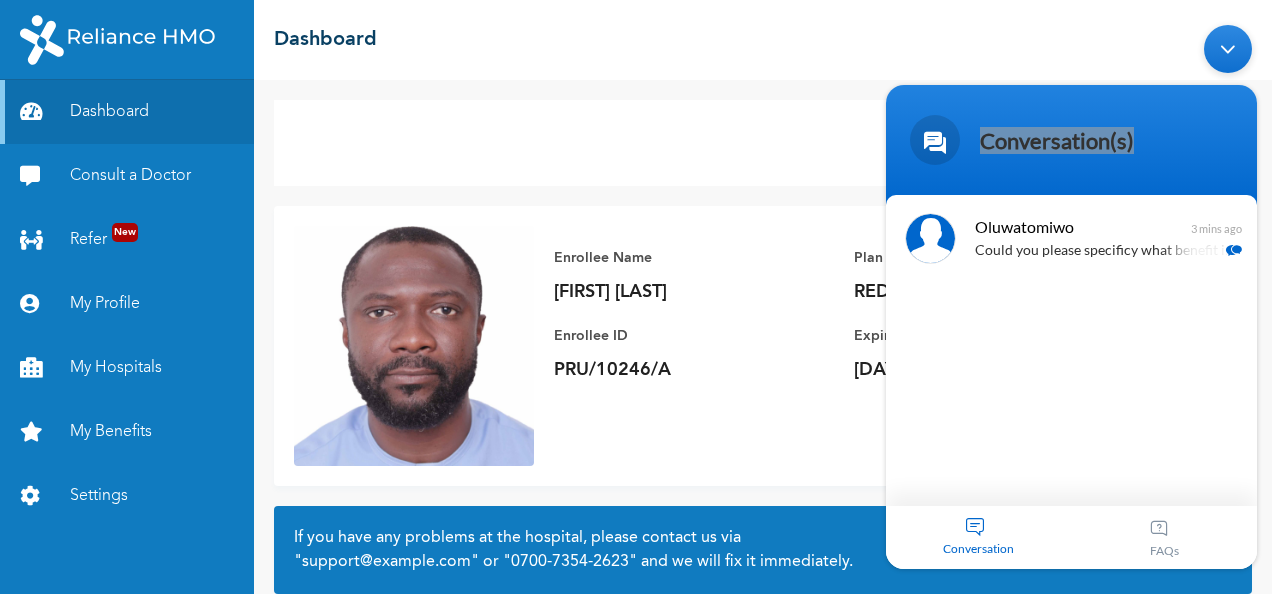 click on "Enrollee Name [FIRST] [LAST] Enrollee ID [ENROLLEE_ID] Plan Info RED DIAMOND FAMILY Expires on [DATE]" at bounding box center (854, 314) 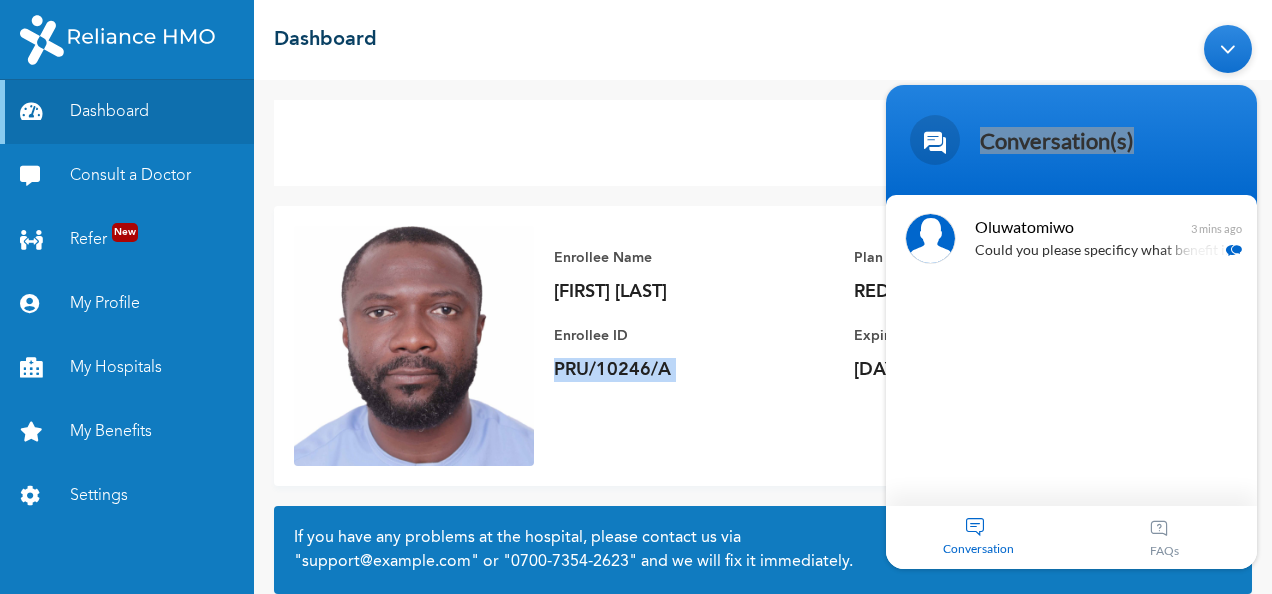 click on "Enrollee Name [FIRST] [LAST] Enrollee ID [ENROLLEE_ID] Plan Info RED DIAMOND FAMILY Expires on [DATE]" at bounding box center (854, 314) 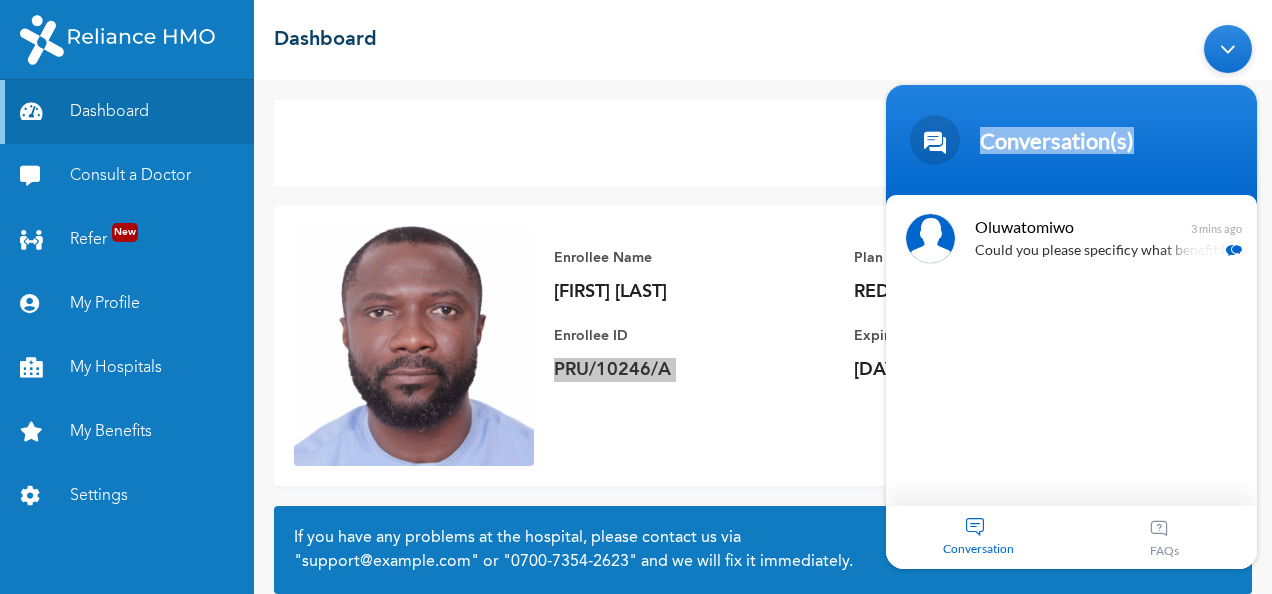click on "Conversation(s) You Hello support Naomi Mobile Assistant Hello [FIRST] [LAST] Welcome to Reliance HMO! My name is Naomi, your digital assistant! It's a pleasure to have you here. 😊 I'm designed to help with common questions like access to care, plan renewal, booking appointments, and more. If your request falls outside of these topics, please use the buttons to get connected to an agent for top-notch support. For the best experience in resolving your concerns and inquiries, be sure to use the buttons provided. Let’s get started! I can help you buy new plans, get your HMO ID, check available hospitals and many more. What would you like me to help you with? You See more options Naomi Mobile Assistant What else can I assist you with? You Chat with an agent Naomi Mobile Assistant If your concern is urgent, we encourage you to call us directly at [PHONE] or [PHONE] for quicker assistance. We're here to help and truly value your understanding. You Yes, I’ll wait Naomi Mobile Assistant You" at bounding box center (1071, 296) 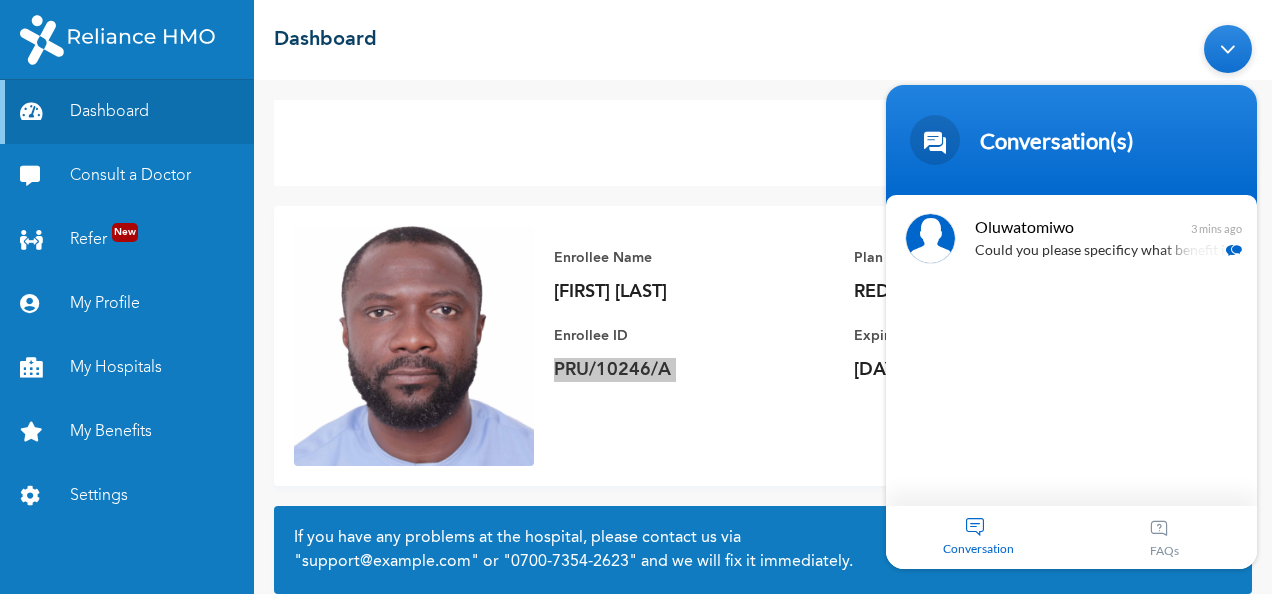 click on "Conversation(s) You Hello support Naomi Mobile Assistant Hello [FIRST] [LAST] Welcome to Reliance HMO! My name is Naomi, your digital assistant! It's a pleasure to have you here. 😊 I'm designed to help with common questions like access to care, plan renewal, booking appointments, and more. If your request falls outside of these topics, please use the buttons to get connected to an agent for top-notch support. For the best experience in resolving your concerns and inquiries, be sure to use the buttons provided. Let’s get started! I can help you buy new plans, get your HMO ID, check available hospitals and many more. What would you like me to help you with? You See more options Naomi Mobile Assistant What else can I assist you with? You Chat with an agent Naomi Mobile Assistant If your concern is urgent, we encourage you to call us directly at [PHONE] or [PHONE] for quicker assistance. We're here to help and truly value your understanding. You Yes, I’ll wait Naomi Mobile Assistant You" at bounding box center [1071, 296] 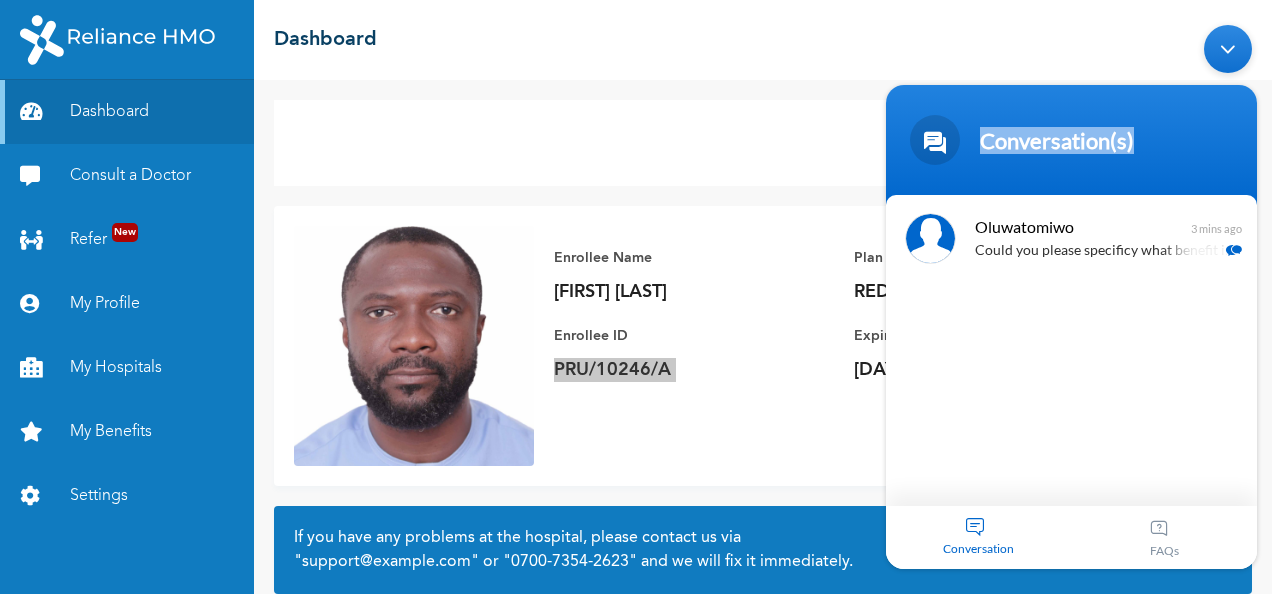 click on "Conversation(s) You Hello support Naomi Mobile Assistant Hello [FIRST] [LAST] Welcome to Reliance HMO! My name is Naomi, your digital assistant! It's a pleasure to have you here. 😊 I'm designed to help with common questions like access to care, plan renewal, booking appointments, and more. If your request falls outside of these topics, please use the buttons to get connected to an agent for top-notch support. For the best experience in resolving your concerns and inquiries, be sure to use the buttons provided. Let’s get started! I can help you buy new plans, get your HMO ID, check available hospitals and many more. What would you like me to help you with? You See more options Naomi Mobile Assistant What else can I assist you with? You Chat with an agent Naomi Mobile Assistant If your concern is urgent, we encourage you to call us directly at [PHONE] or [PHONE] for quicker assistance. We're here to help and truly value your understanding. You Yes, I’ll wait Naomi Mobile Assistant You" at bounding box center (1071, 296) 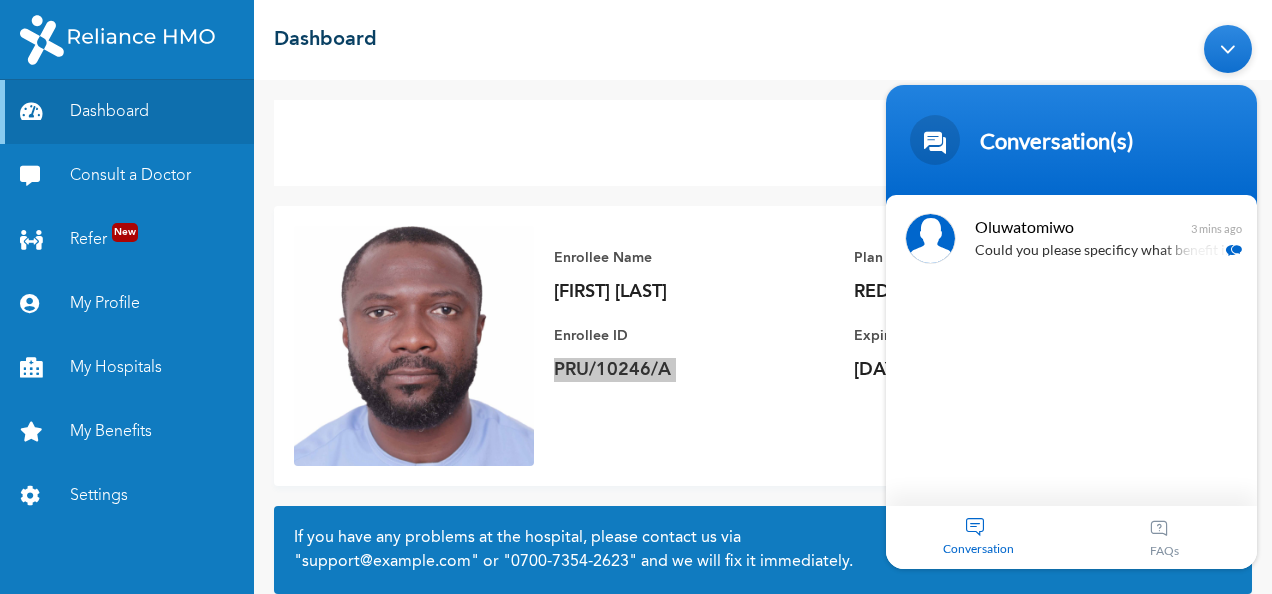 click on "Conversation" at bounding box center (979, 547) 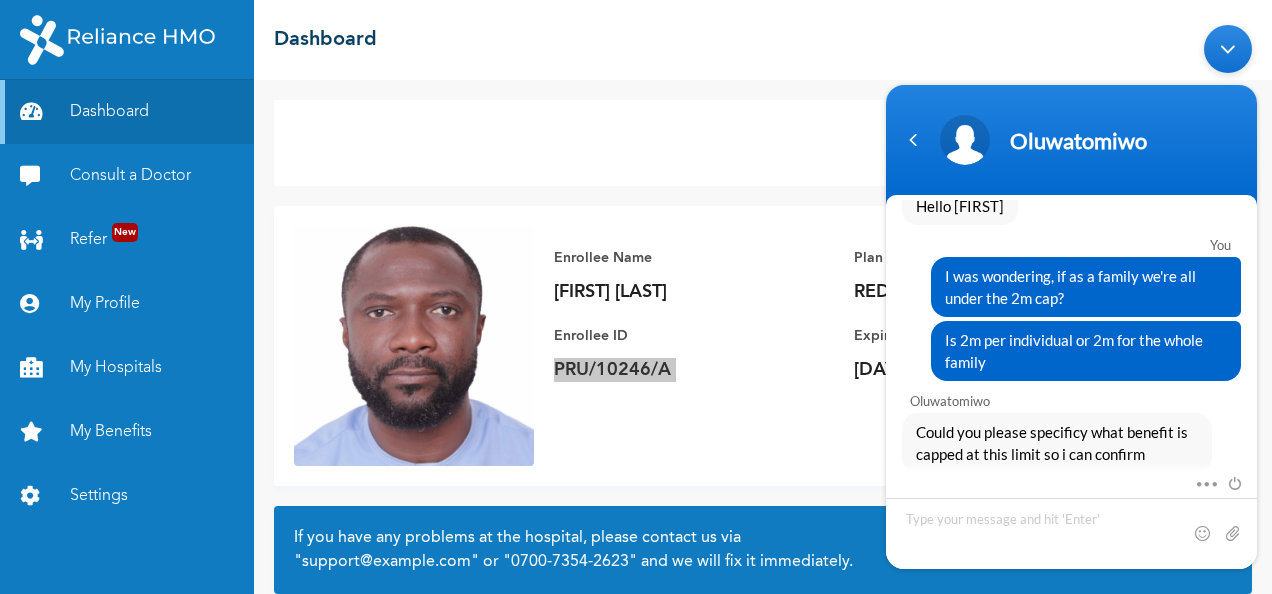 click on "You I was wondering, if as a family we're all under the 2m cap?" at bounding box center [1071, 270] 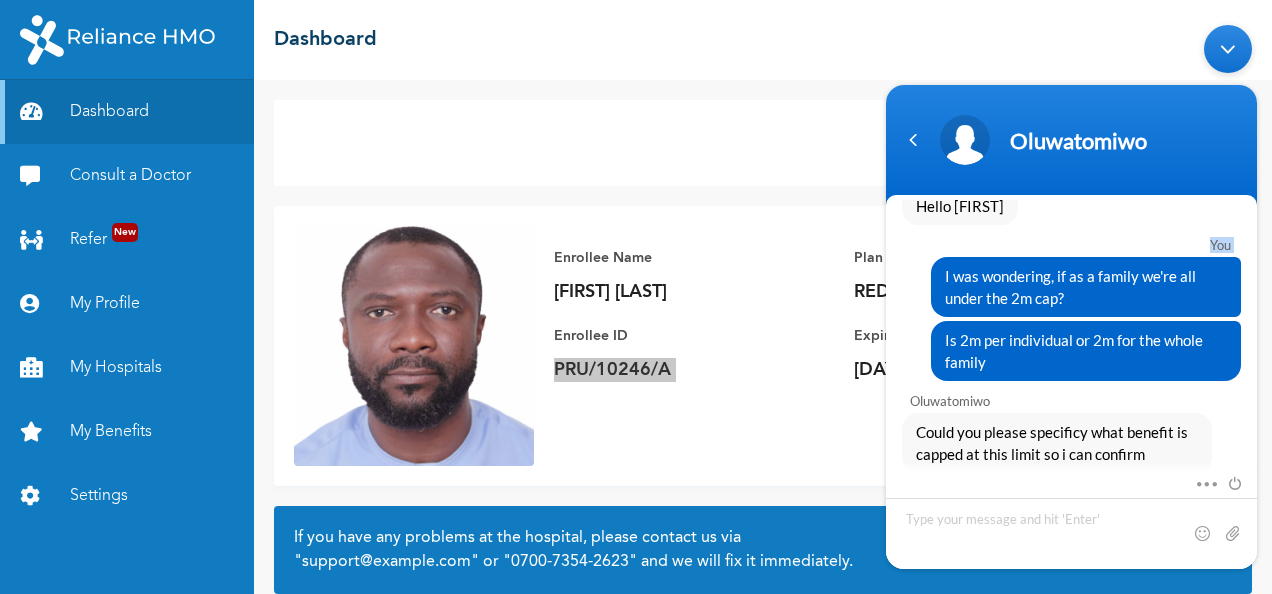click on "You I was wondering, if as a family we're all under the 2m cap?" at bounding box center [1071, 270] 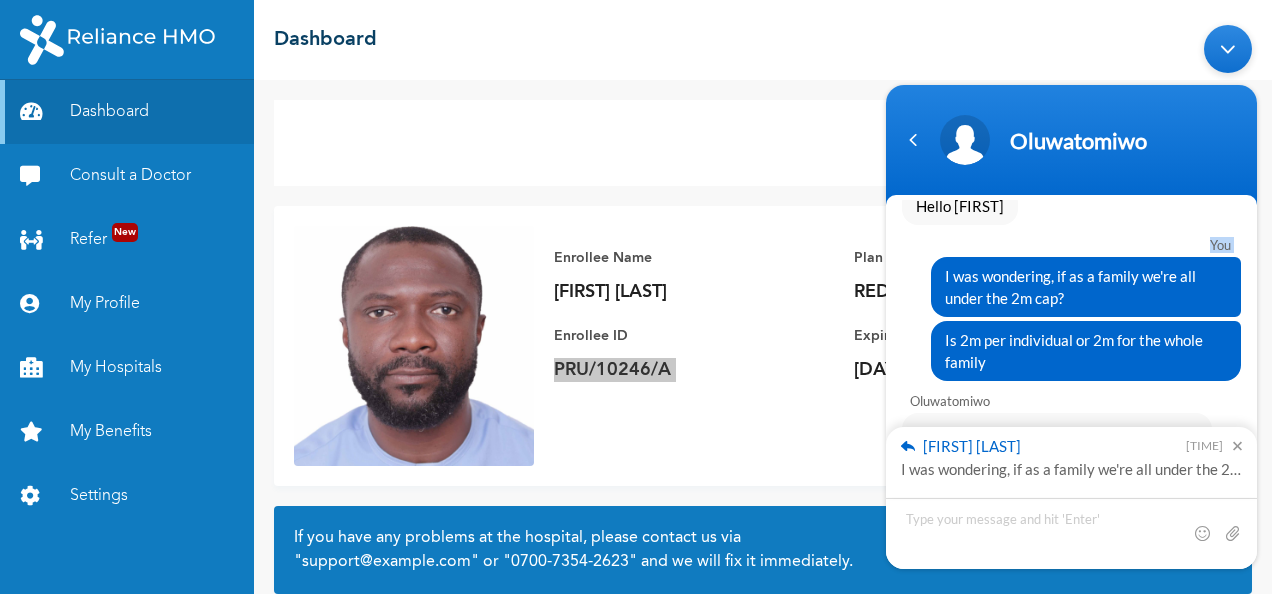 click on "You I was wondering, if as a family we're all under the 2m cap?" at bounding box center (1071, 270) 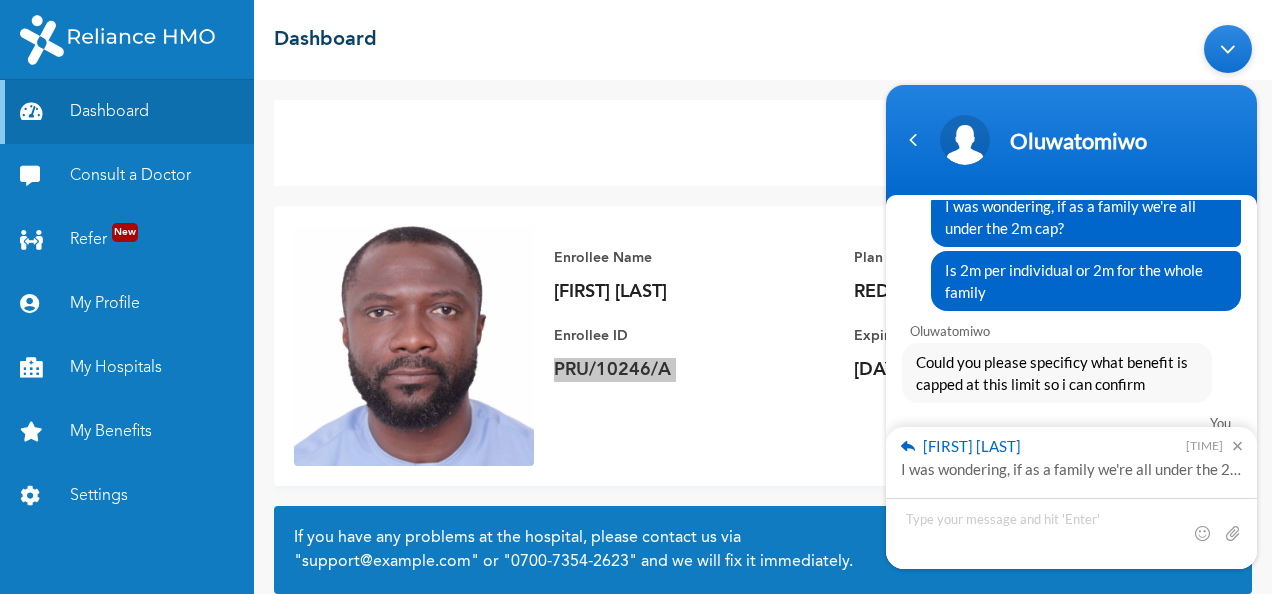 drag, startPoint x: 1247, startPoint y: 293, endPoint x: 1242, endPoint y: 443, distance: 150.08331 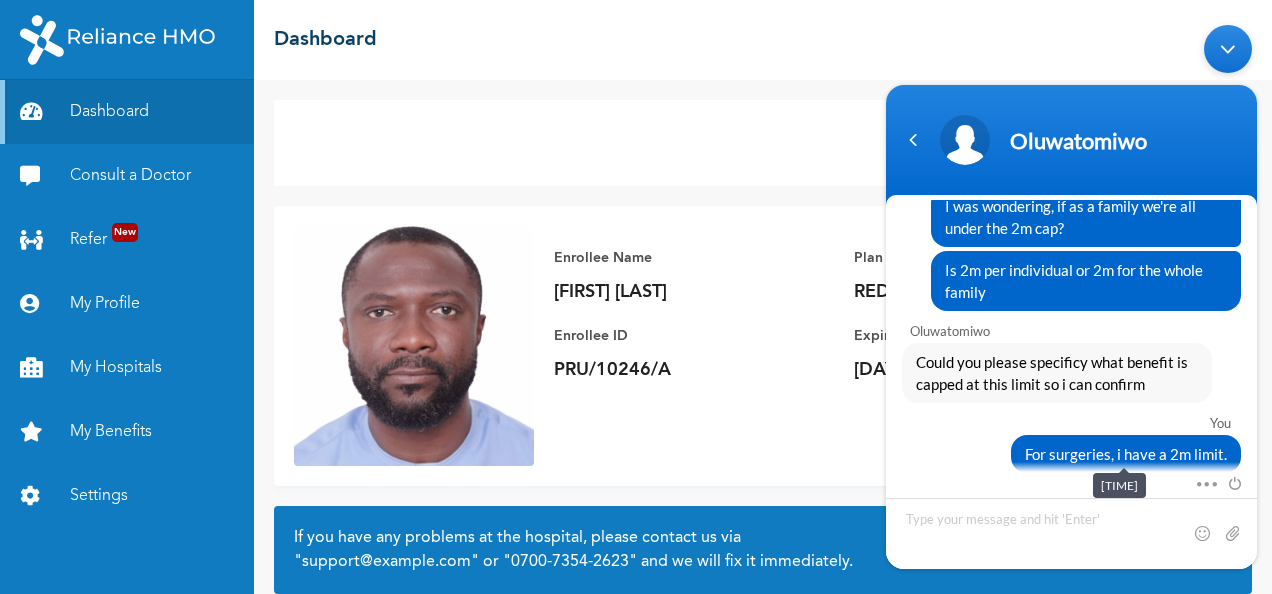 drag, startPoint x: 350, startPoint y: 436, endPoint x: 784, endPoint y: 145, distance: 522.5294 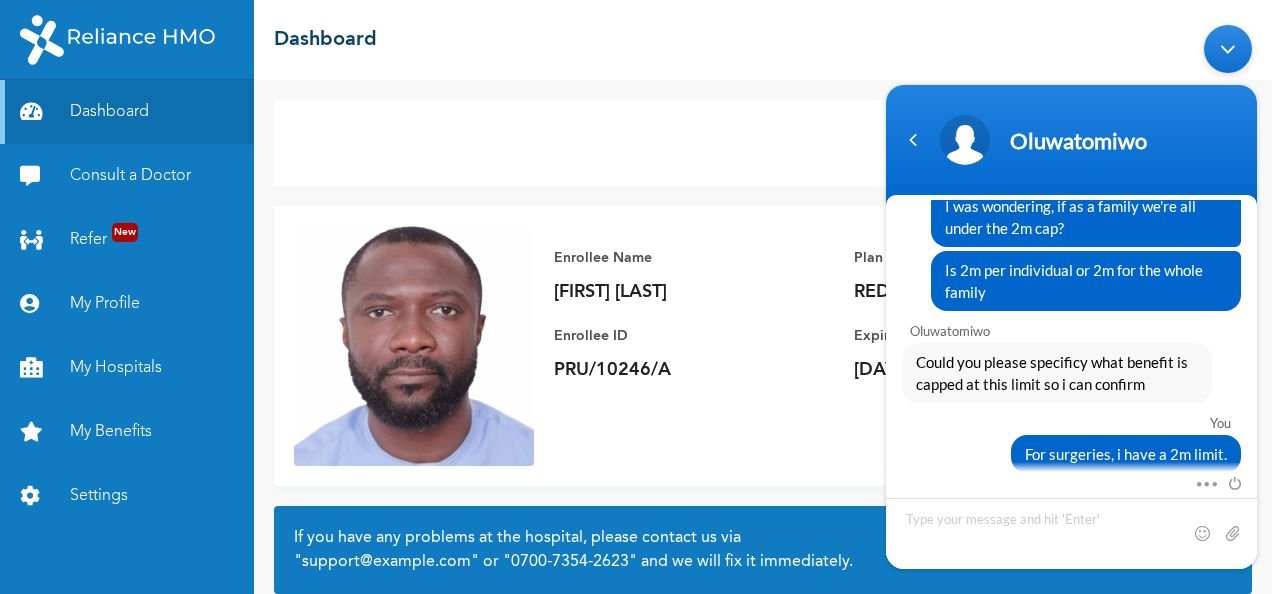 click on "Add Family Member Consult a Doctor" at bounding box center (763, 143) 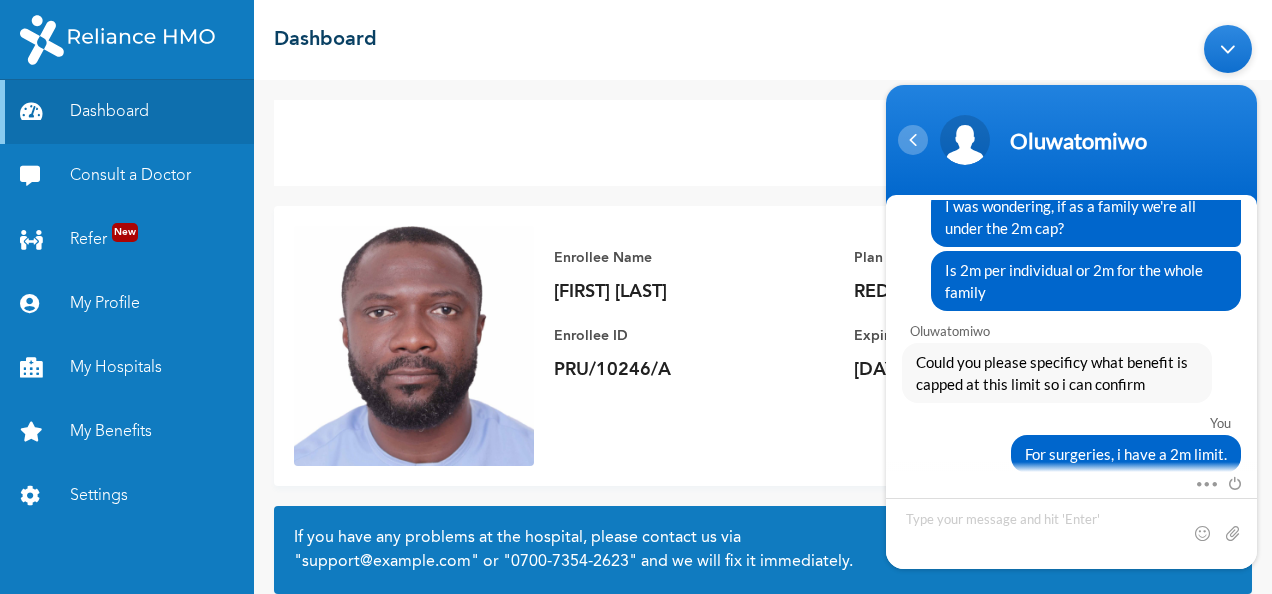 click at bounding box center (913, 139) 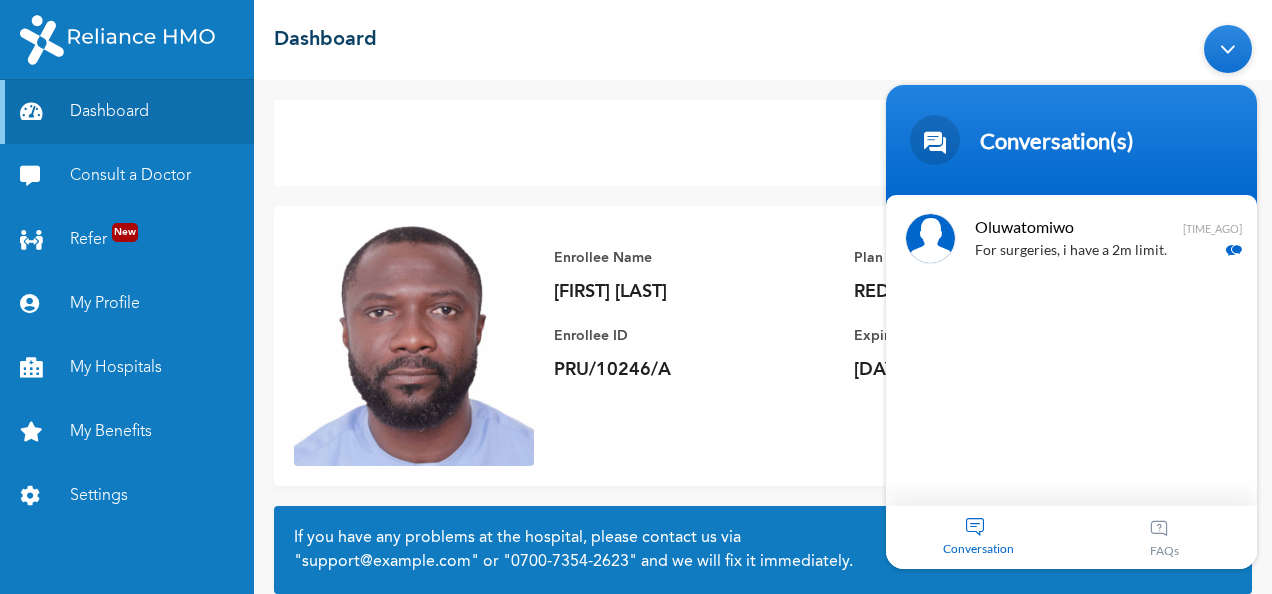 click on "Add Family Member Consult a Doctor" at bounding box center [763, 143] 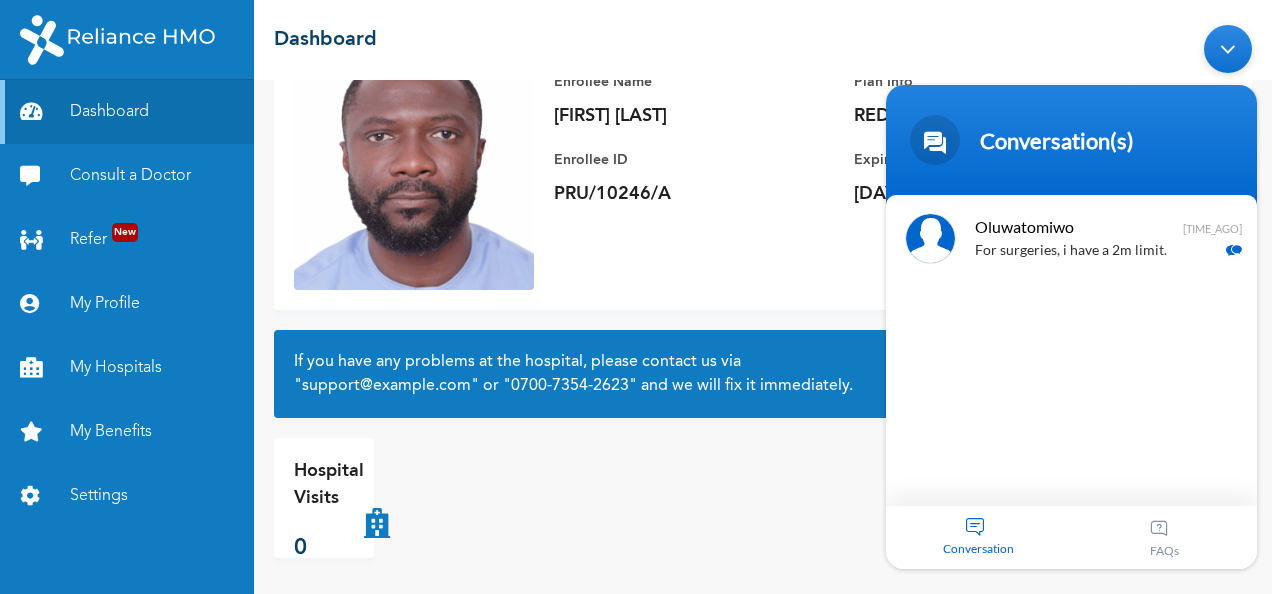 scroll, scrollTop: 180, scrollLeft: 0, axis: vertical 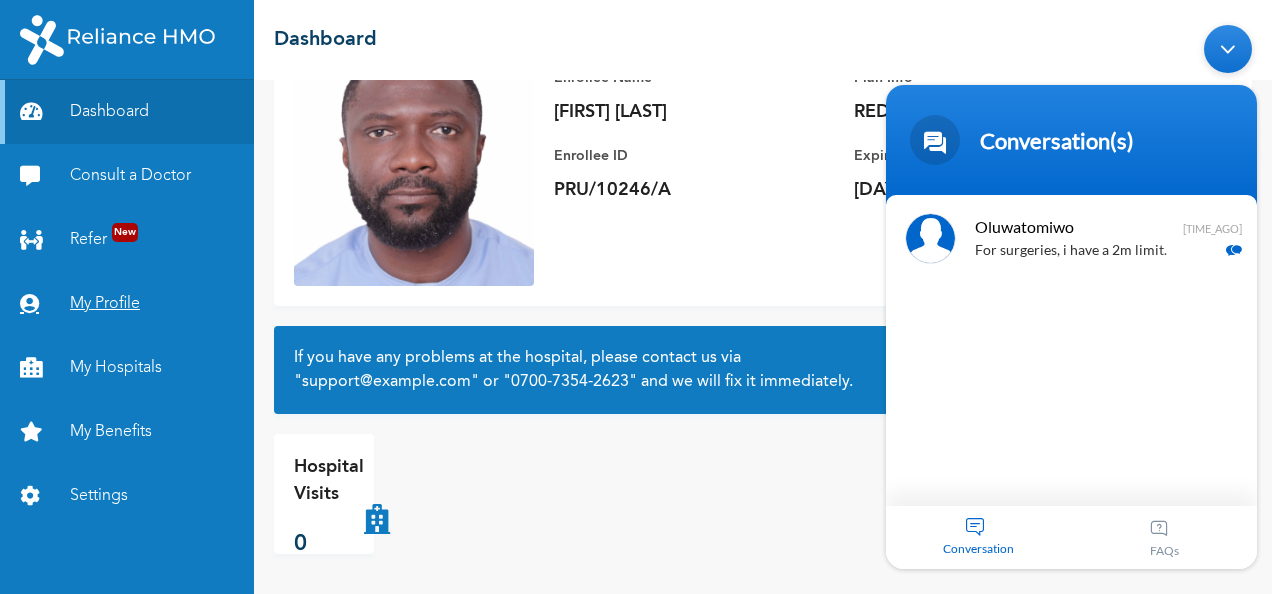 click on "My Profile" at bounding box center [127, 304] 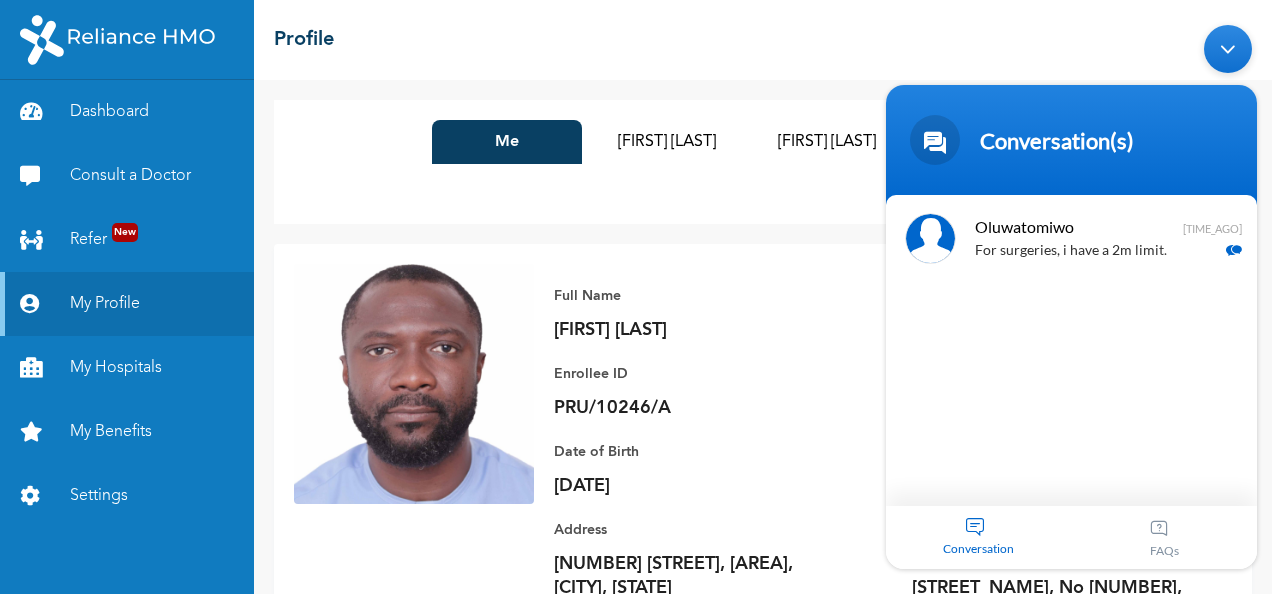 click on "☰  Profile" at bounding box center (763, 40) 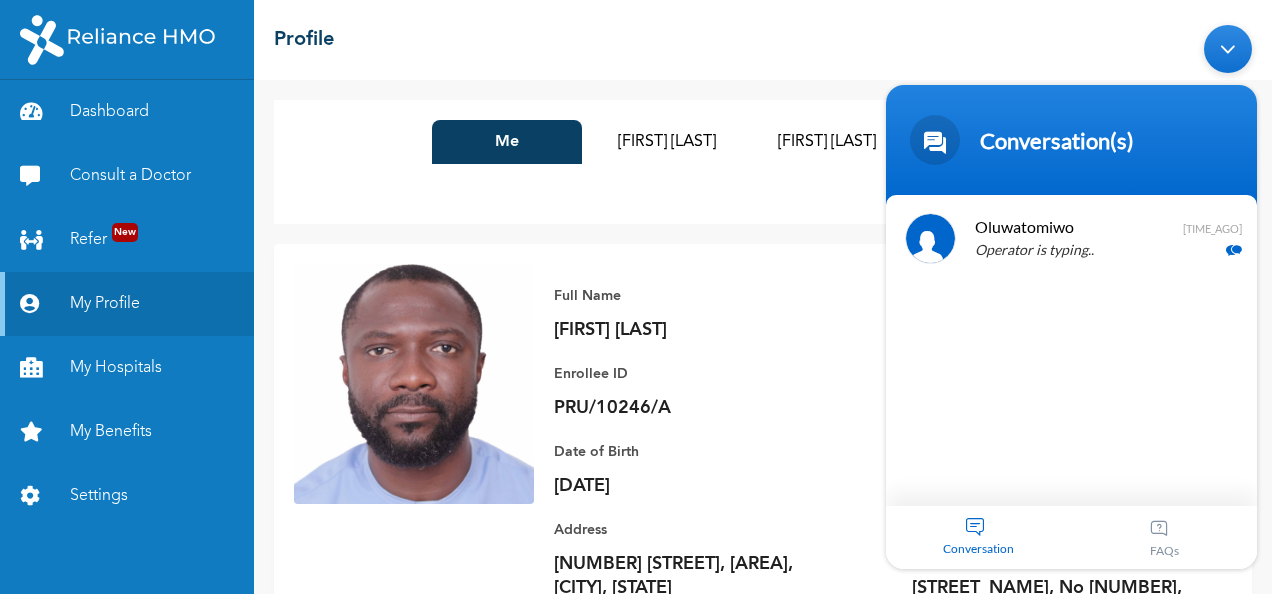 click at bounding box center [1228, 48] 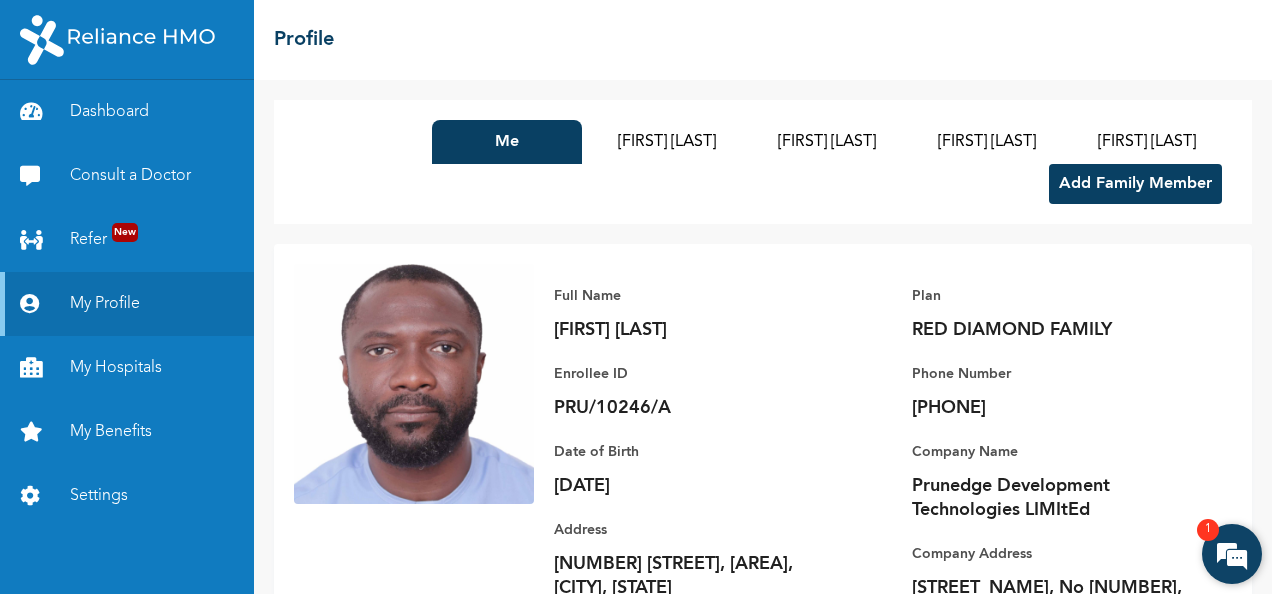 click at bounding box center [1232, 554] 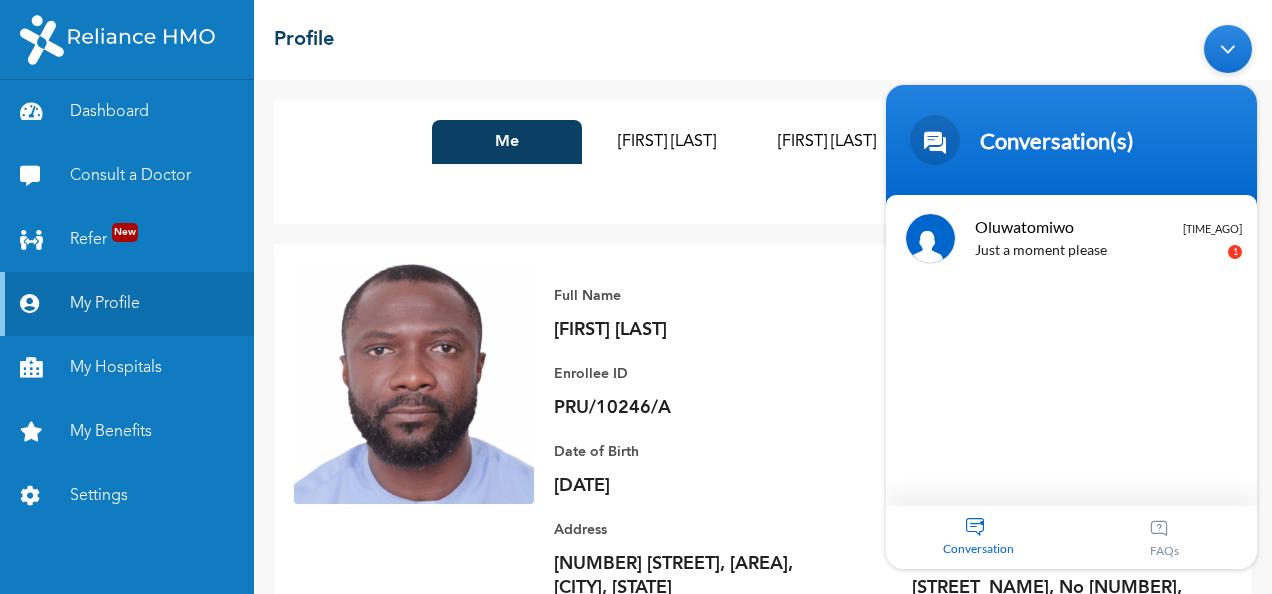 click at bounding box center (1228, 48) 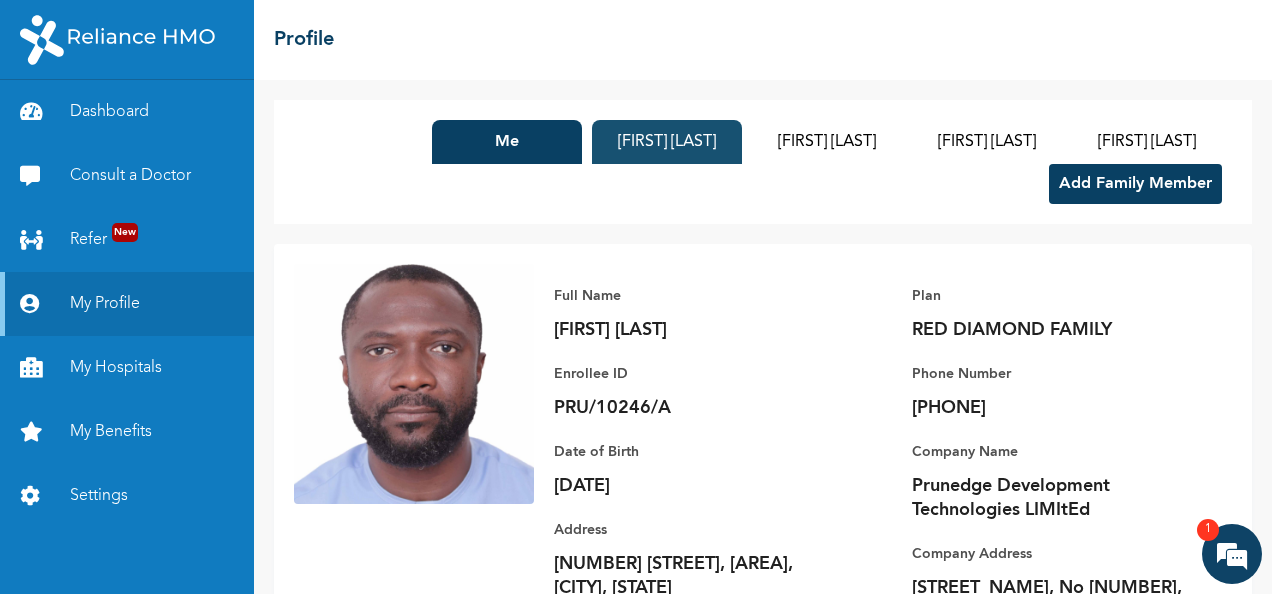 click on "[FIRST] [LAST]" at bounding box center (667, 142) 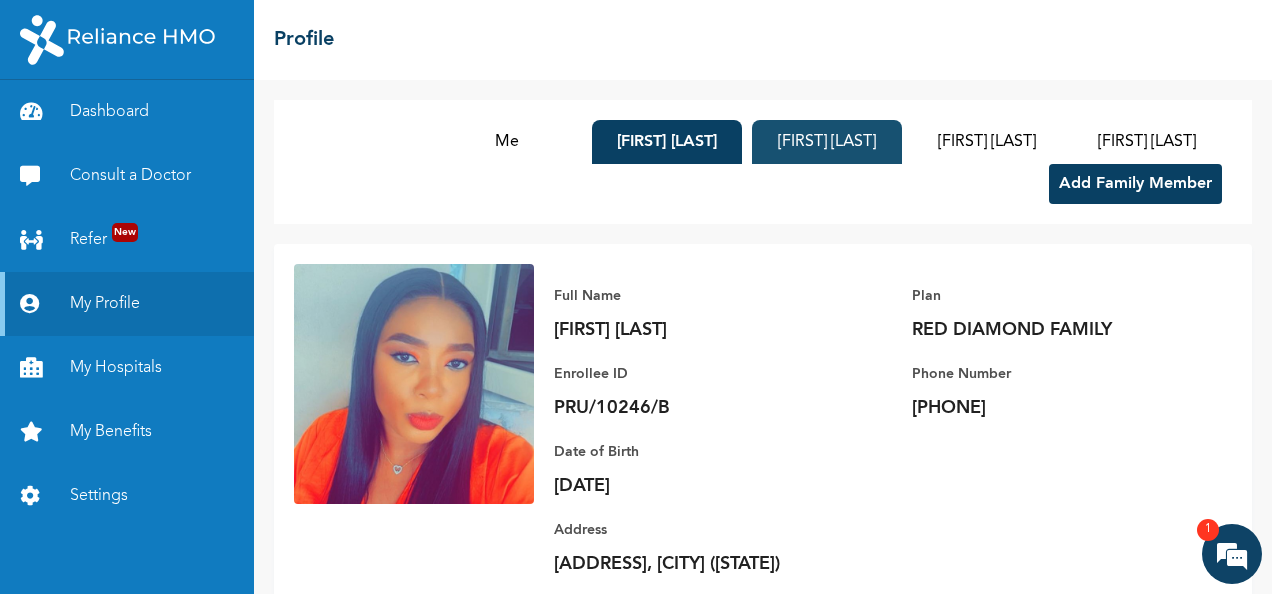 click on "[FIRST] [LAST]" at bounding box center [827, 142] 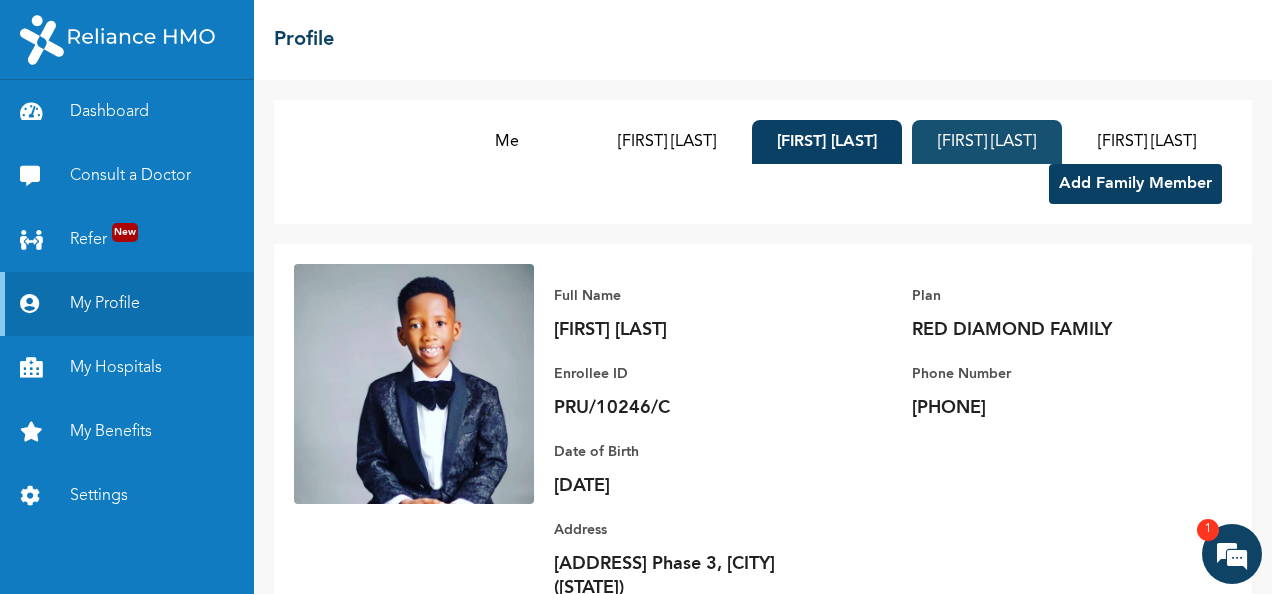 click on "[FIRST] [LAST]" at bounding box center (987, 142) 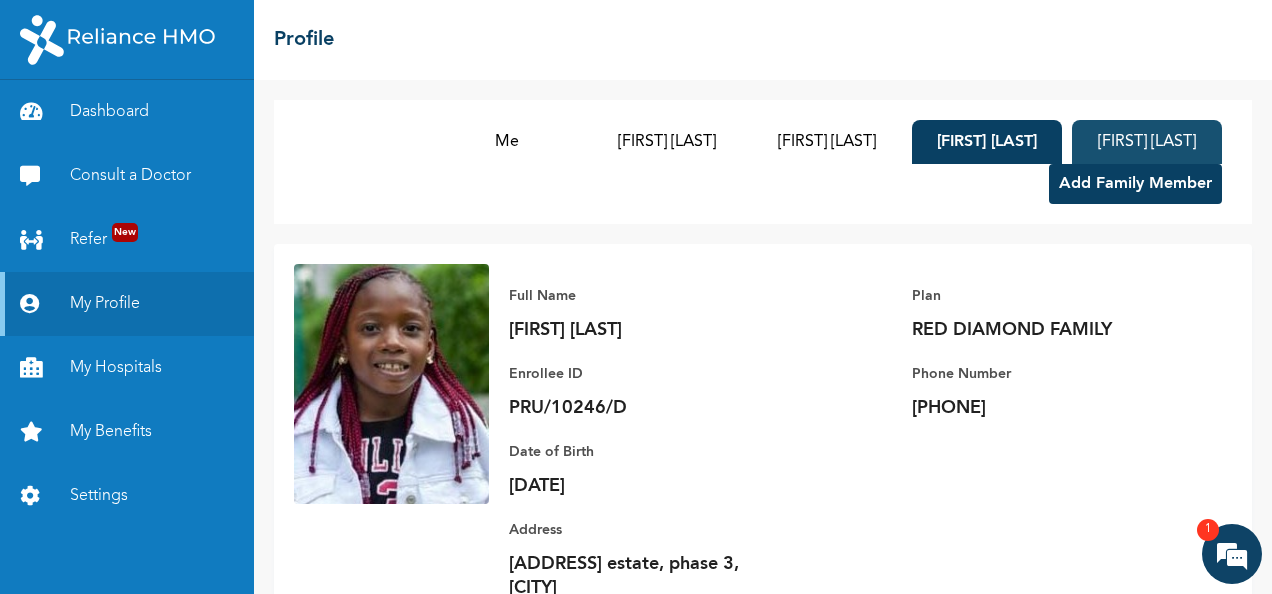 click on "[FIRST] [LAST]" at bounding box center [1147, 142] 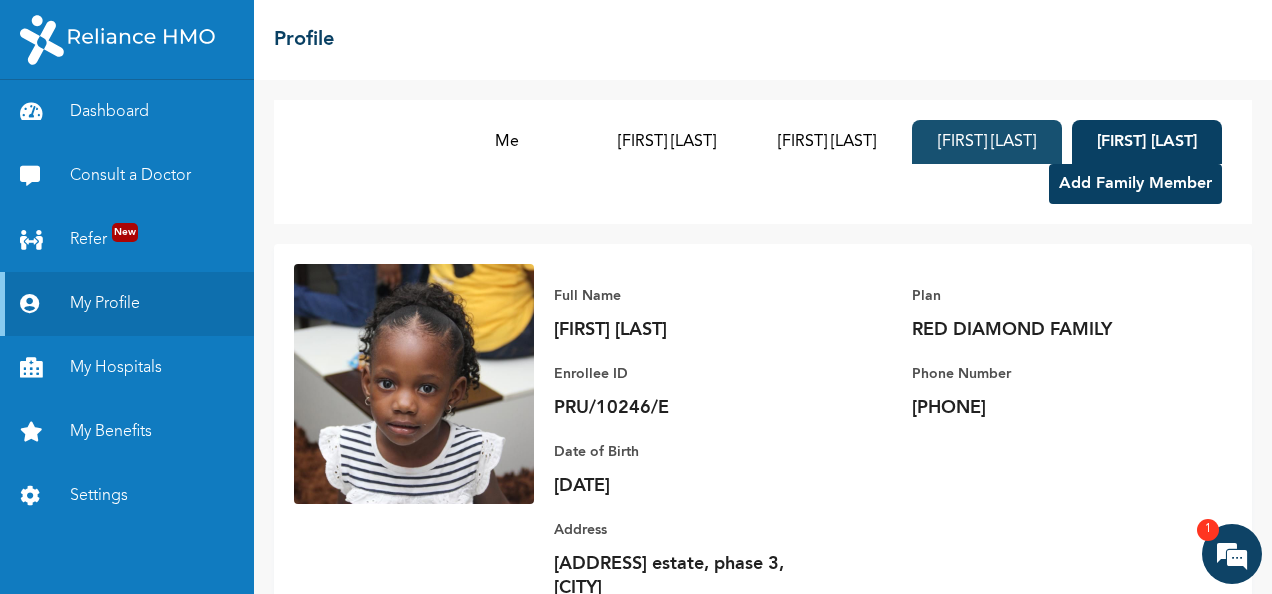 click on "[FIRST] [LAST]" at bounding box center [987, 142] 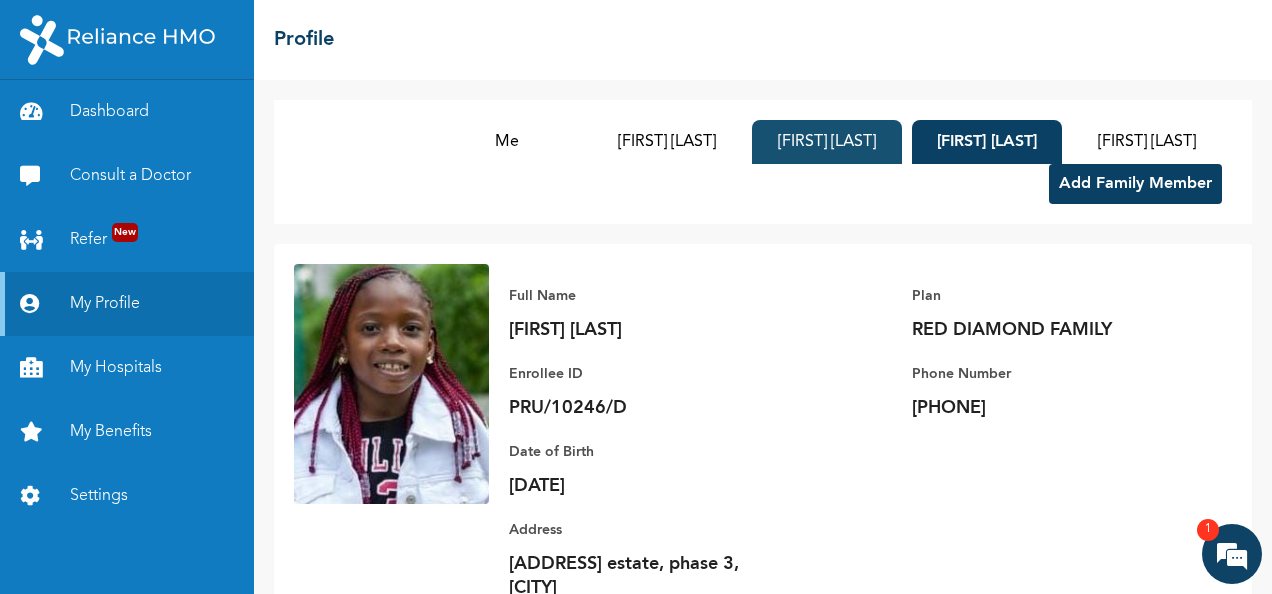 click on "[FIRST] [LAST]" at bounding box center [827, 142] 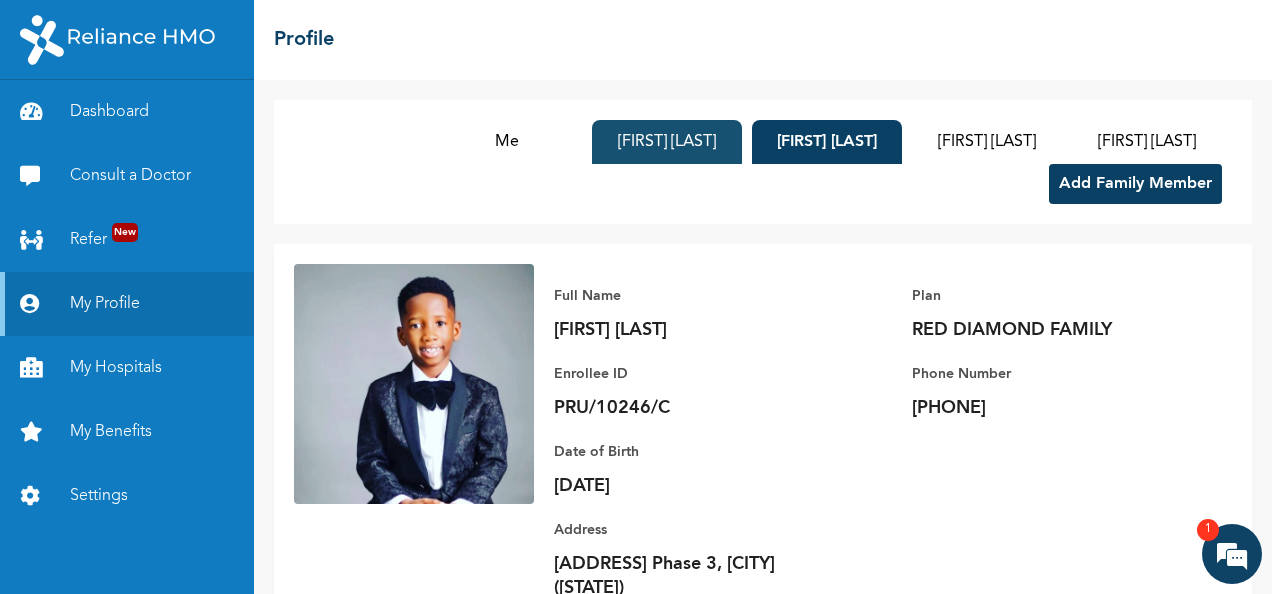 click on "[FIRST] [LAST]" at bounding box center [667, 142] 